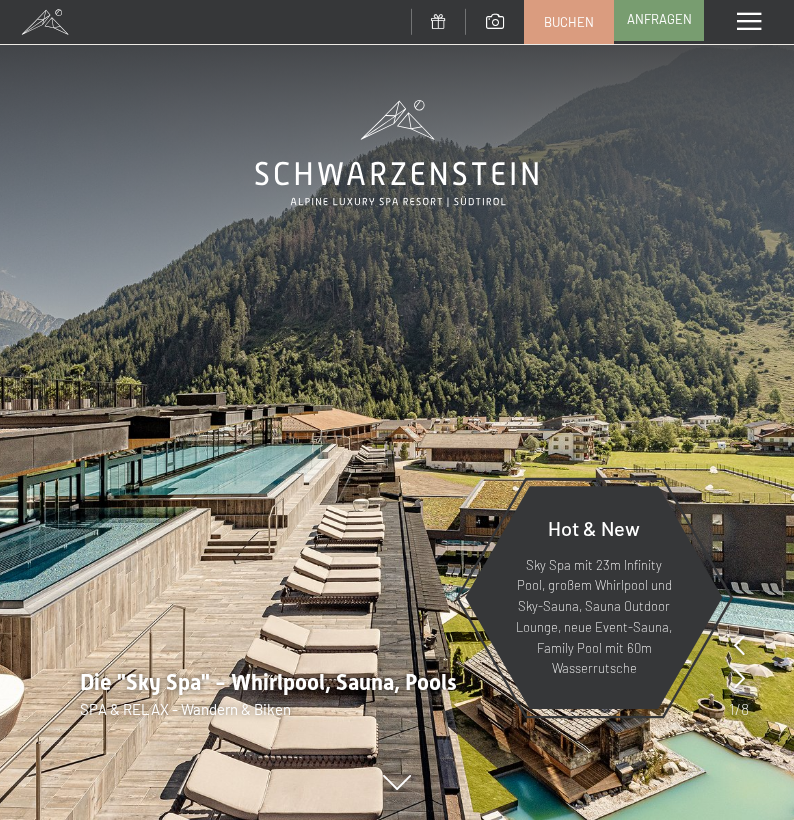 scroll, scrollTop: 0, scrollLeft: 0, axis: both 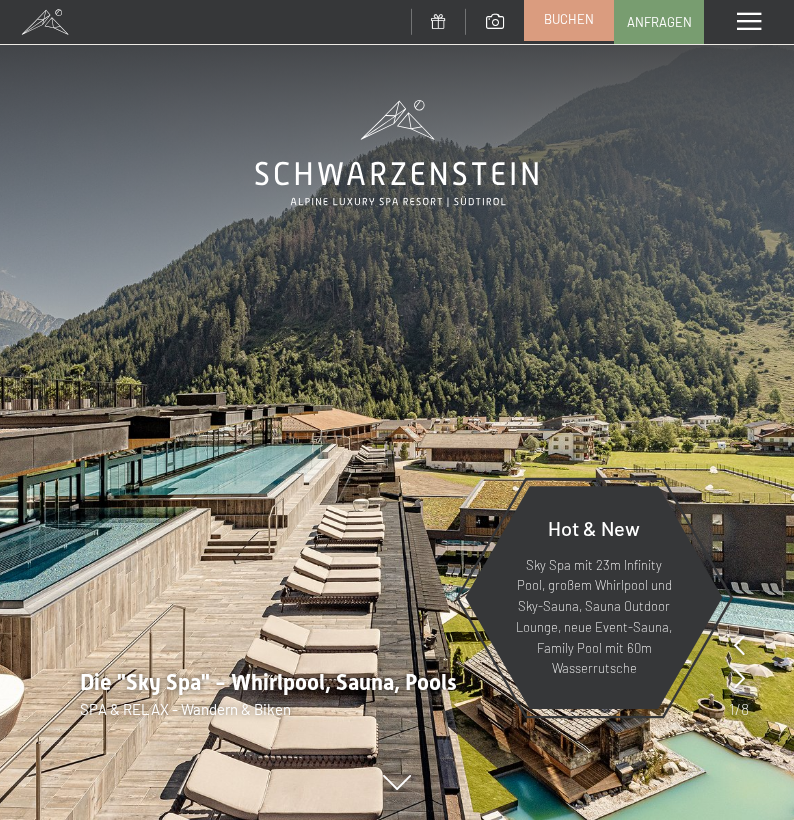 click on "Buchen" at bounding box center [569, 19] 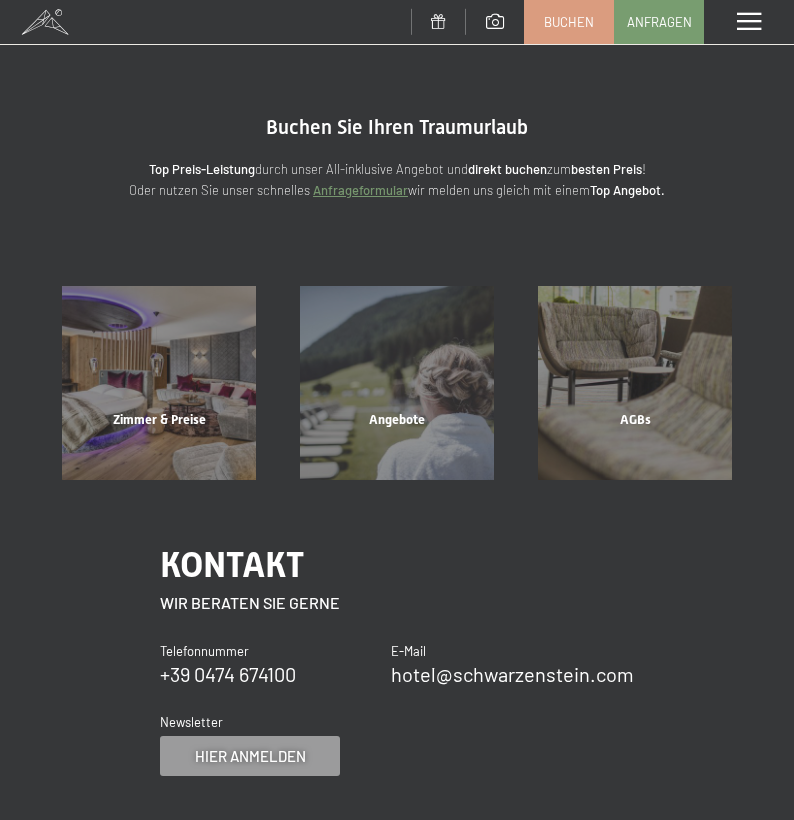 scroll, scrollTop: 0, scrollLeft: 0, axis: both 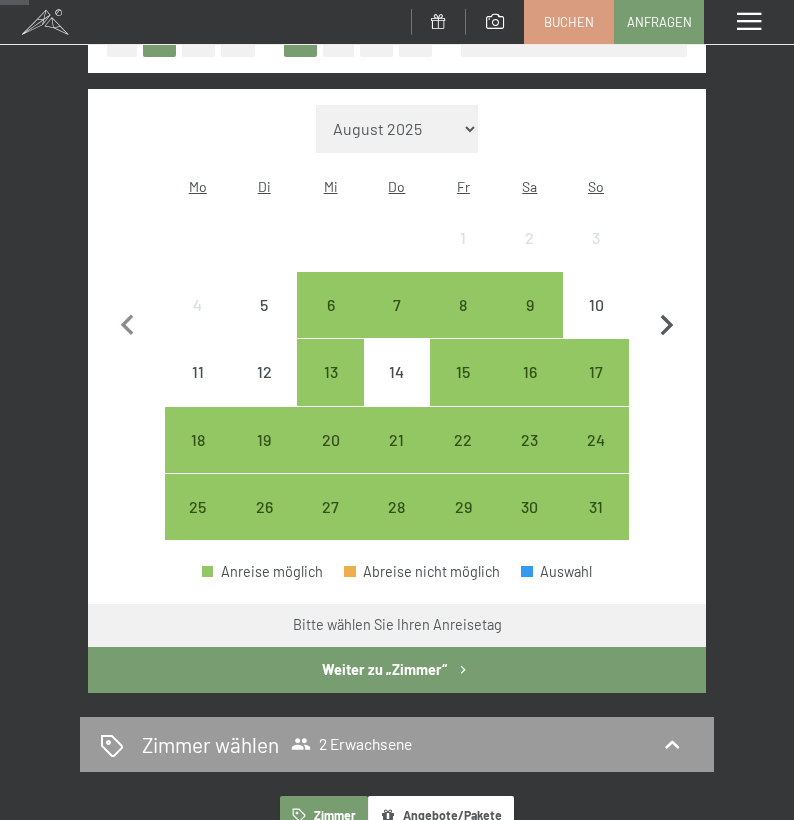 click 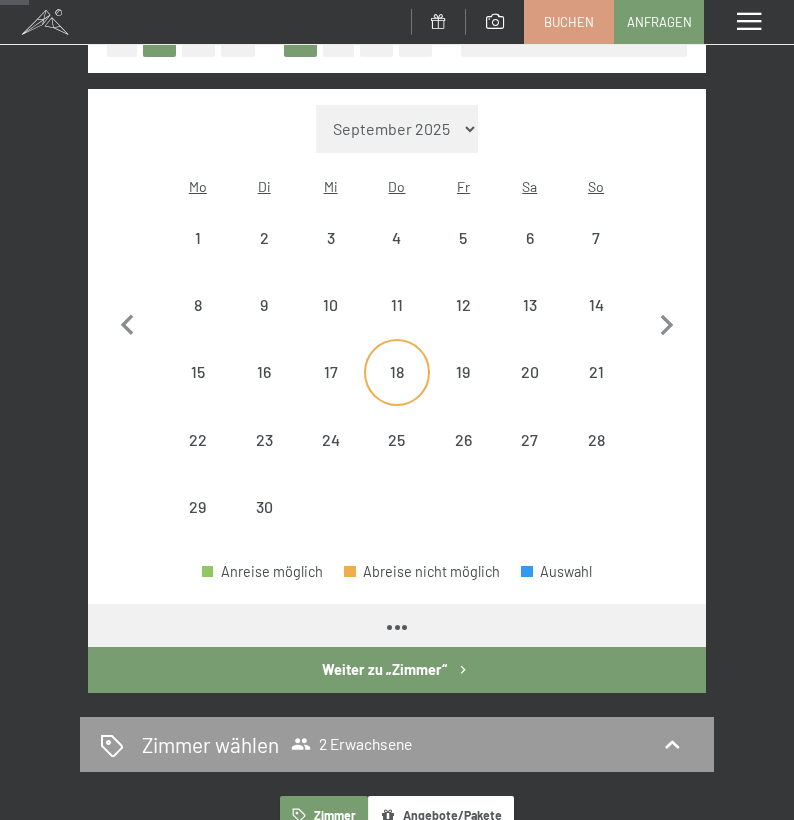 select on "2025-09-01" 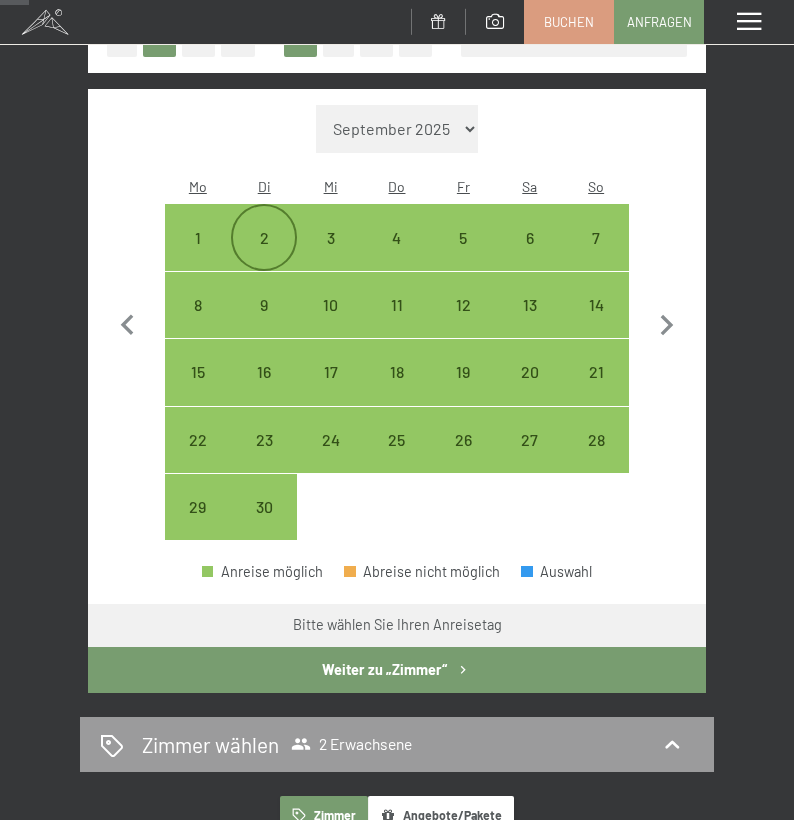 click on "2" at bounding box center (264, 261) 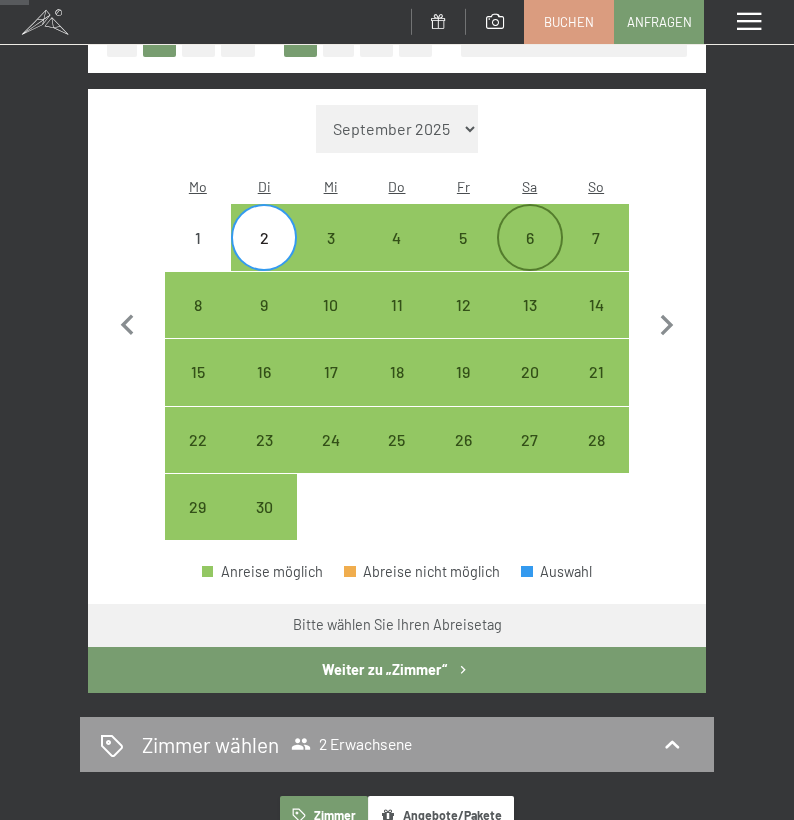 click on "6" at bounding box center [530, 261] 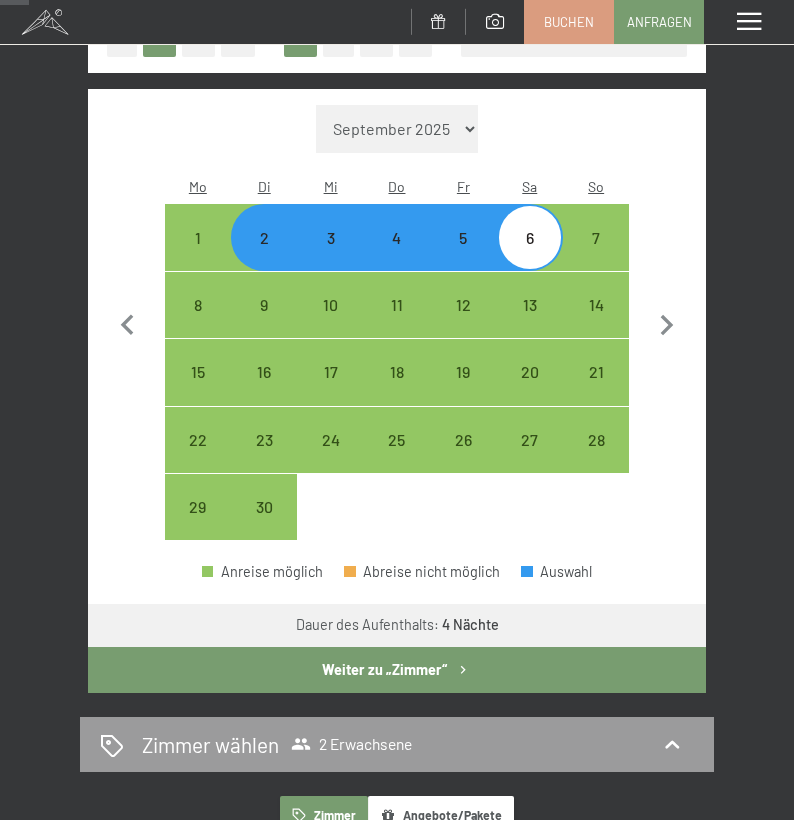 click 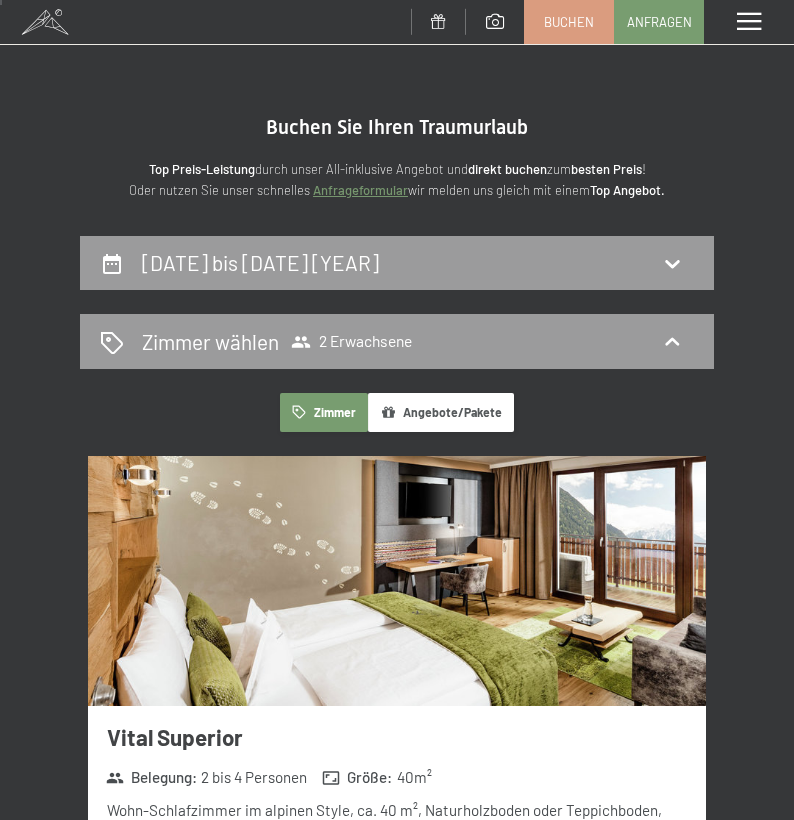 scroll, scrollTop: 0, scrollLeft: 0, axis: both 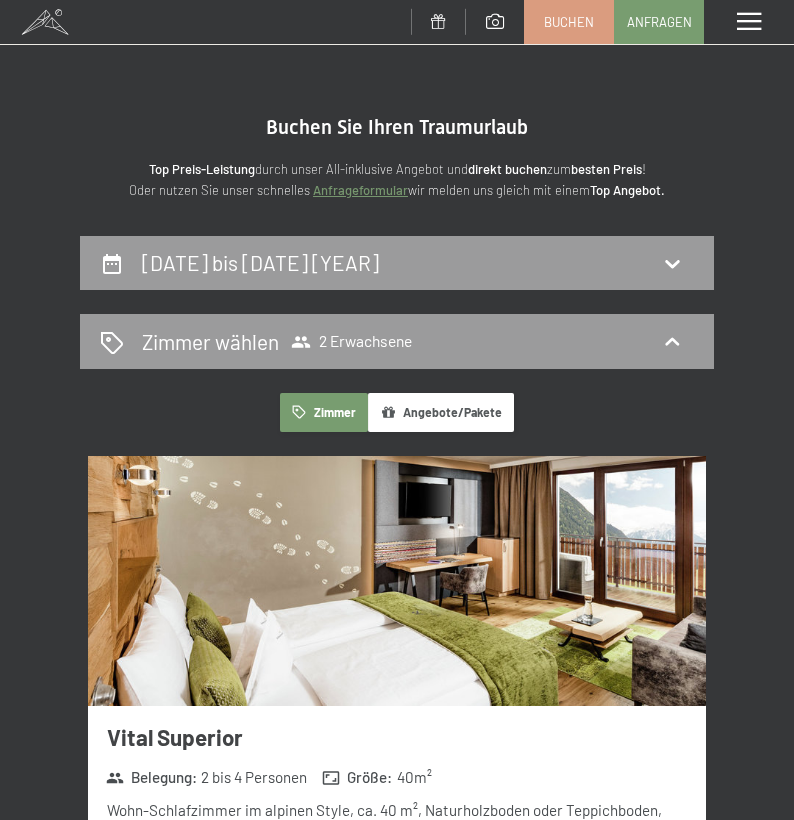 click on "Angebote/Pakete" at bounding box center [441, 412] 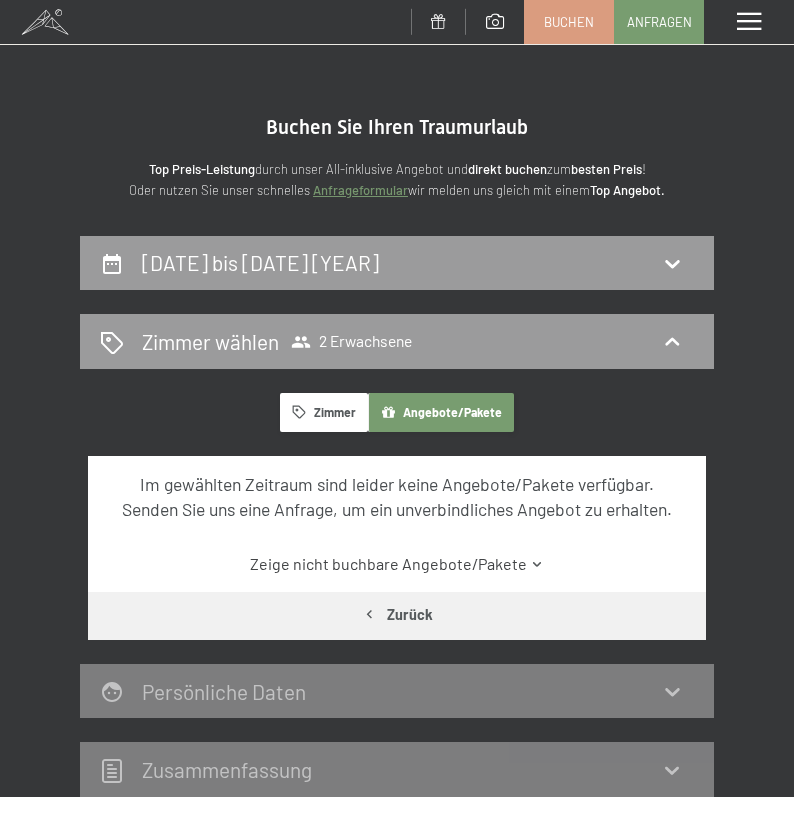 click on "Zimmer" at bounding box center (324, 412) 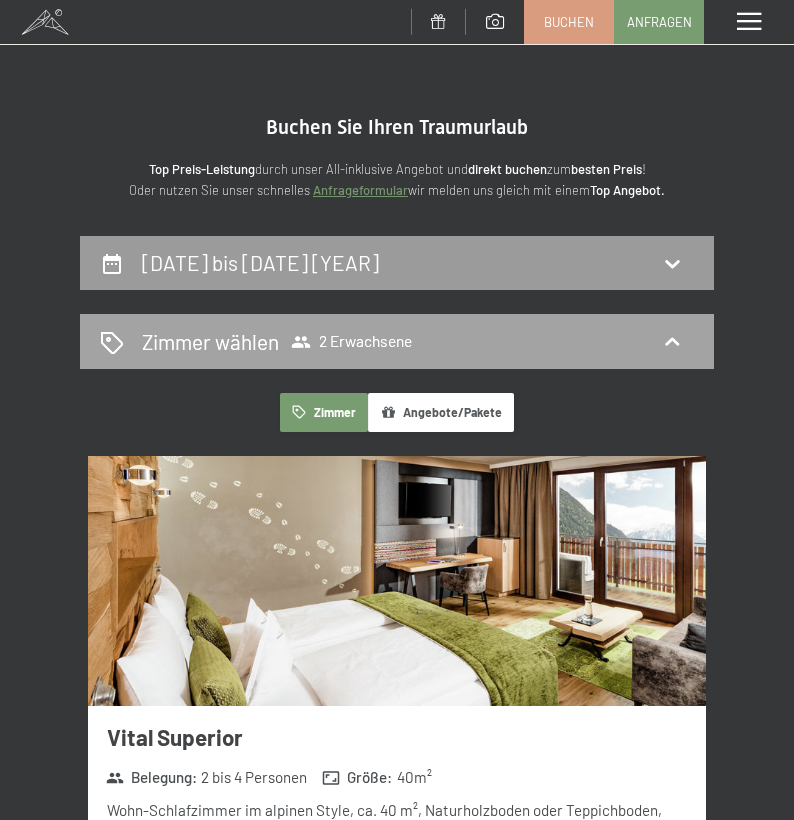 click on "2 Erwachsene" at bounding box center [351, 342] 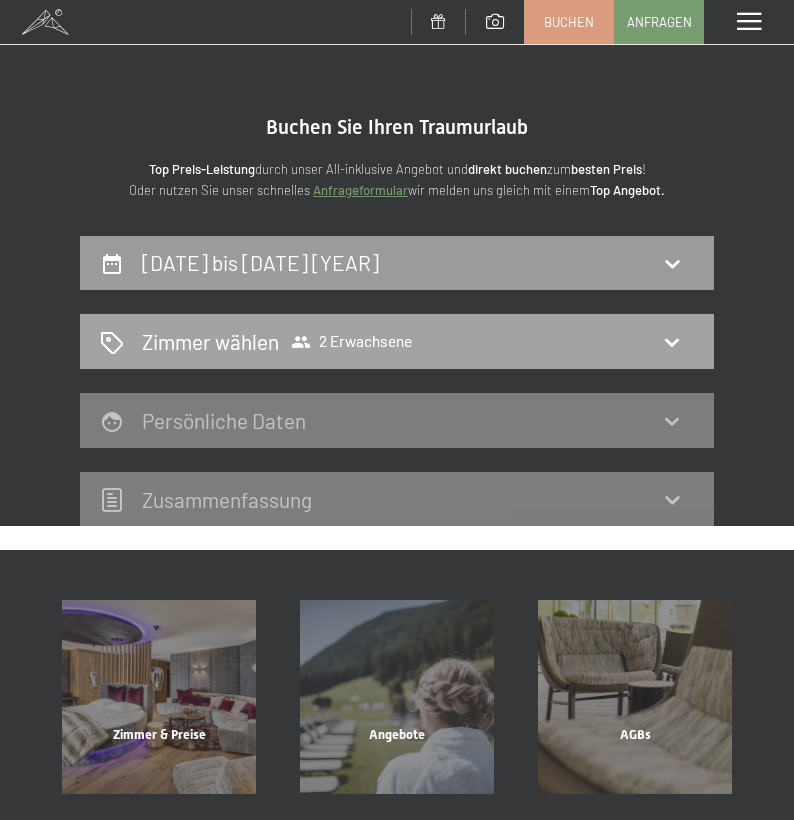 click on "2 Erwachsene" at bounding box center [351, 342] 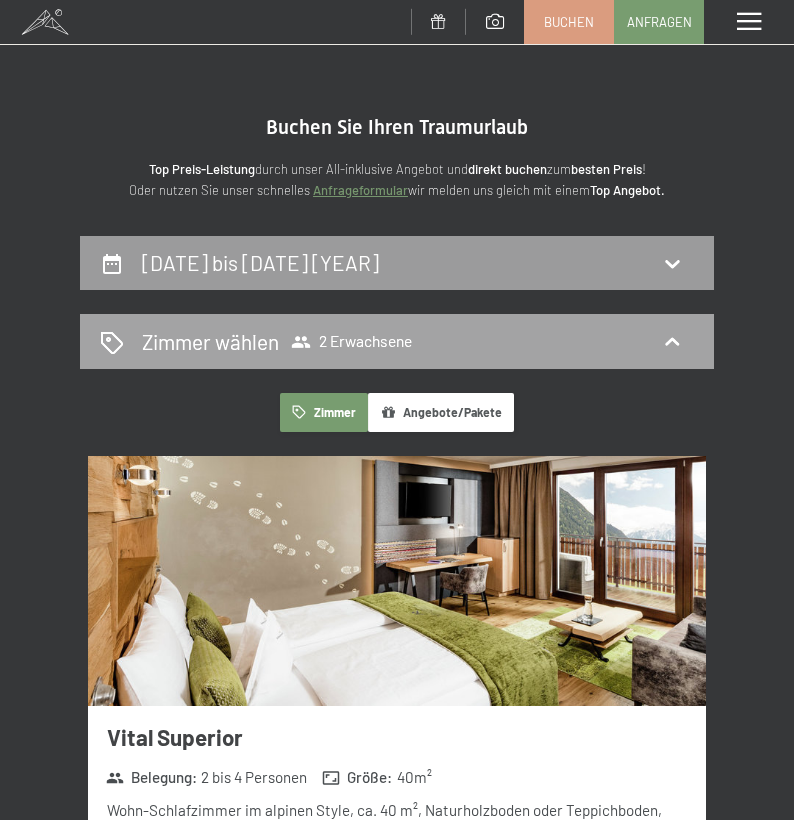 click on "Zimmer wählen 2 Erwachsene" at bounding box center (277, 341) 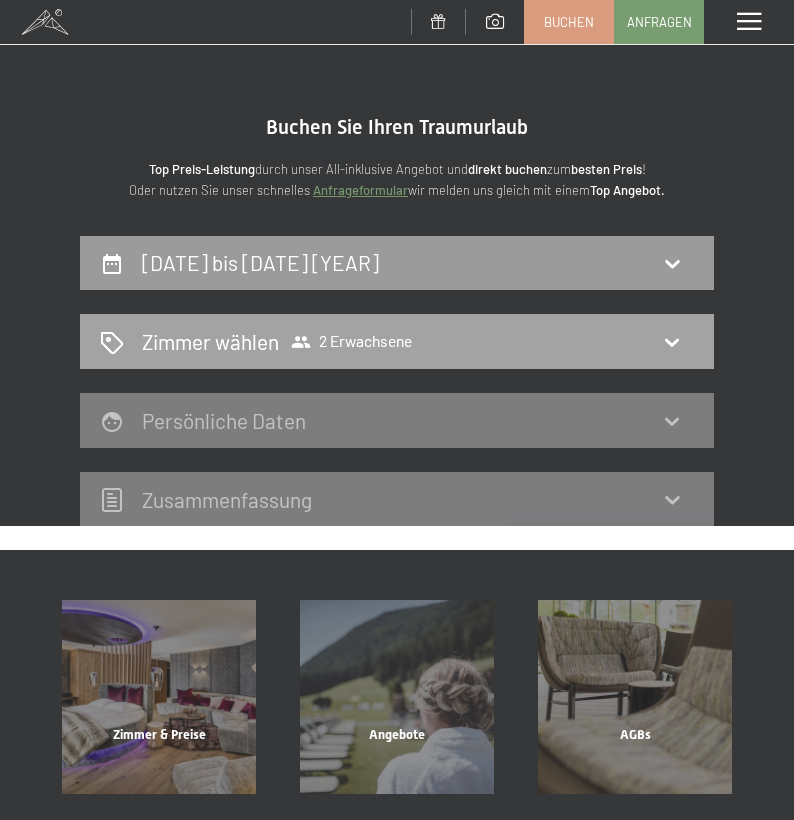 click on "Zimmer wählen" at bounding box center [210, 341] 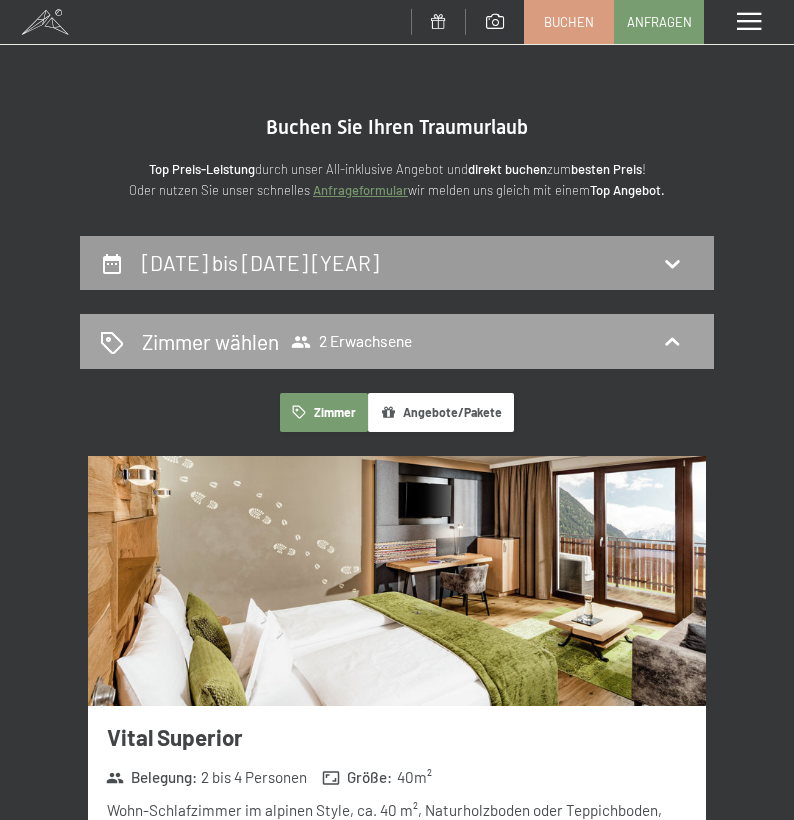 click on "Zimmer wählen 2 Erwachsene" at bounding box center (397, 341) 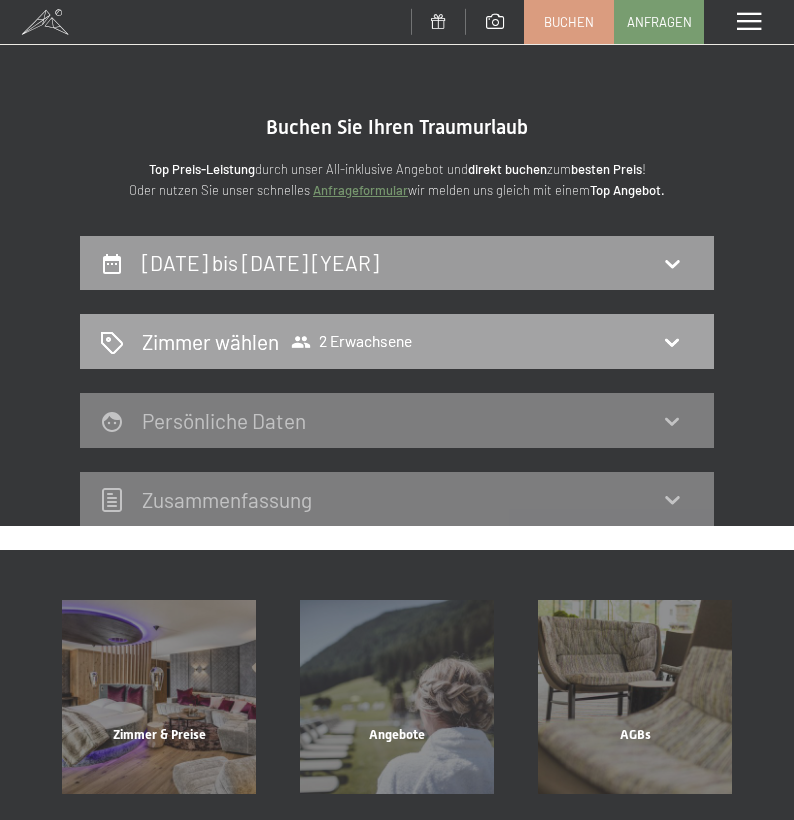 click 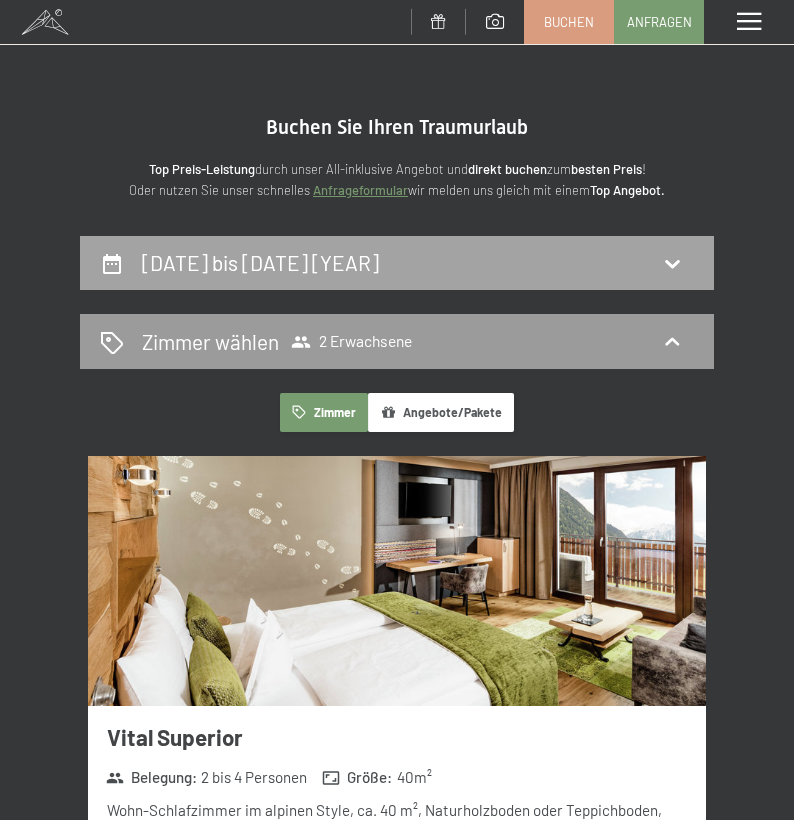 click 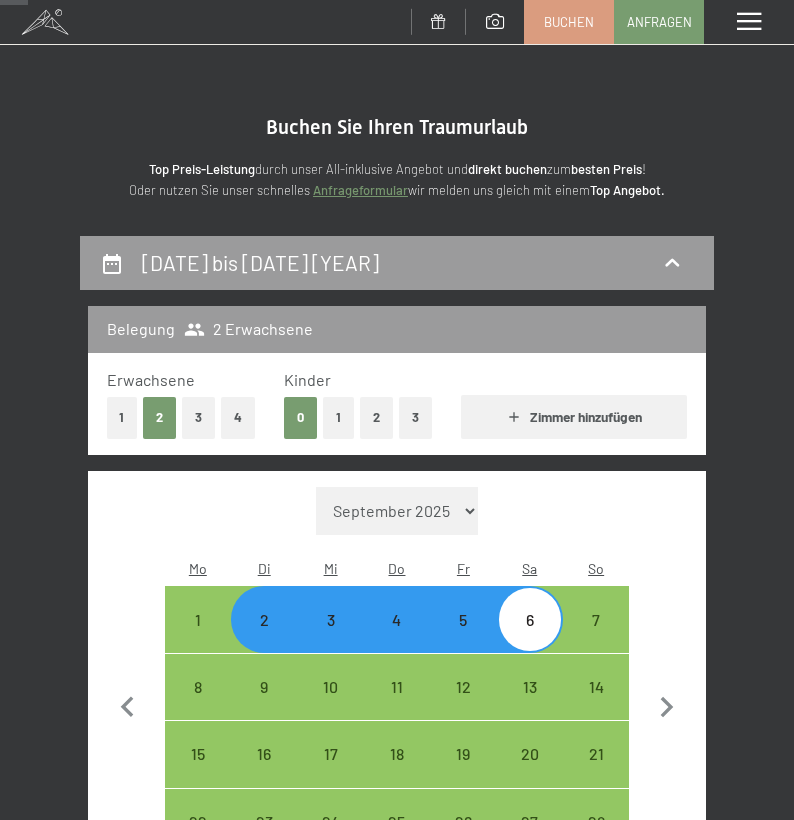 scroll, scrollTop: 234, scrollLeft: 0, axis: vertical 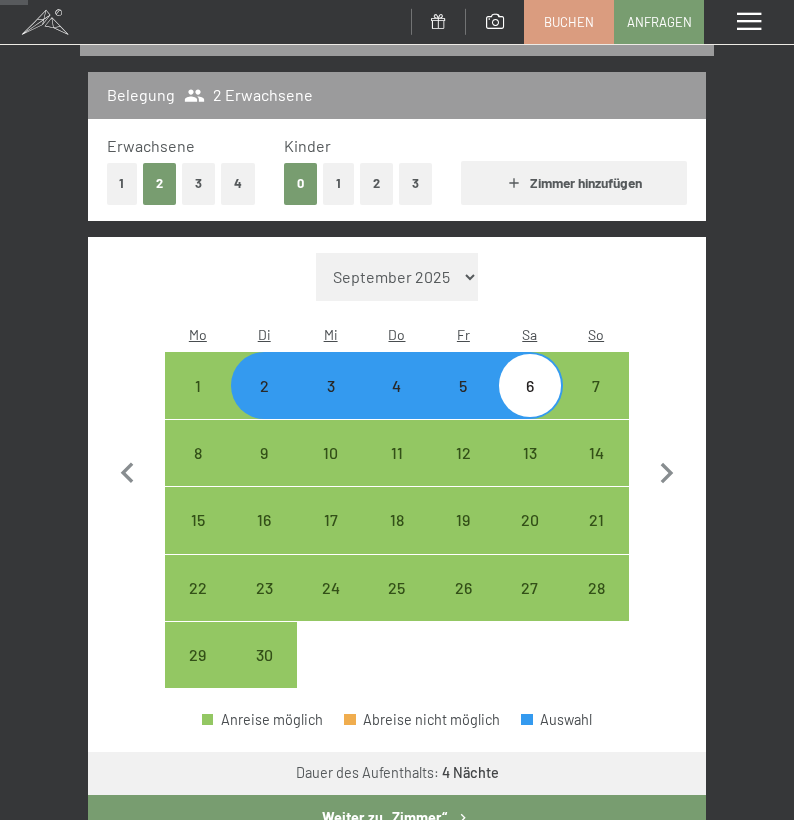 click on "3" at bounding box center [198, 183] 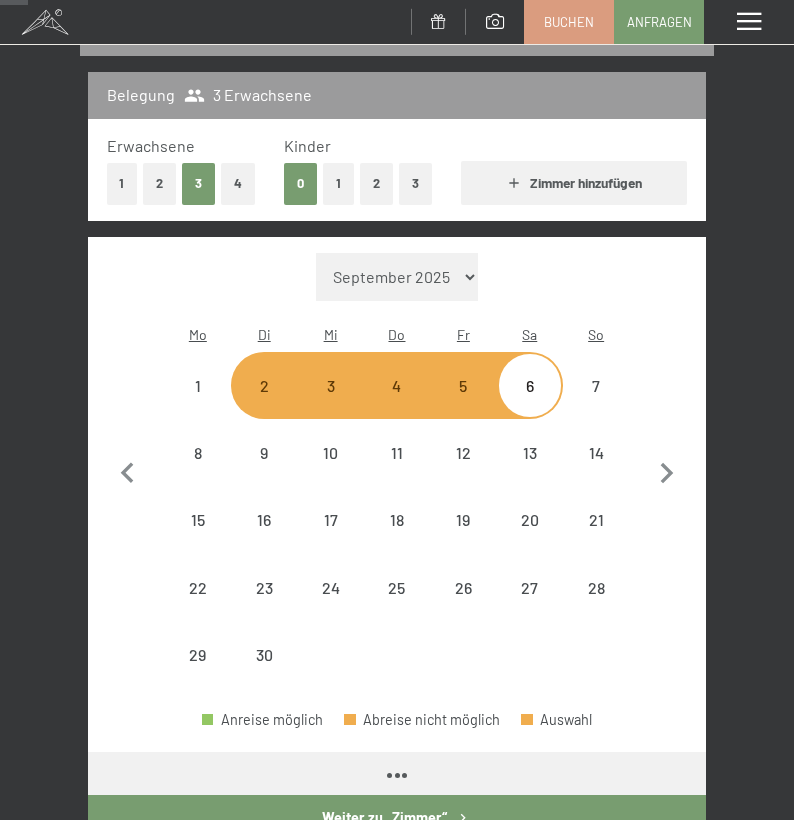 select on "2025-09-01" 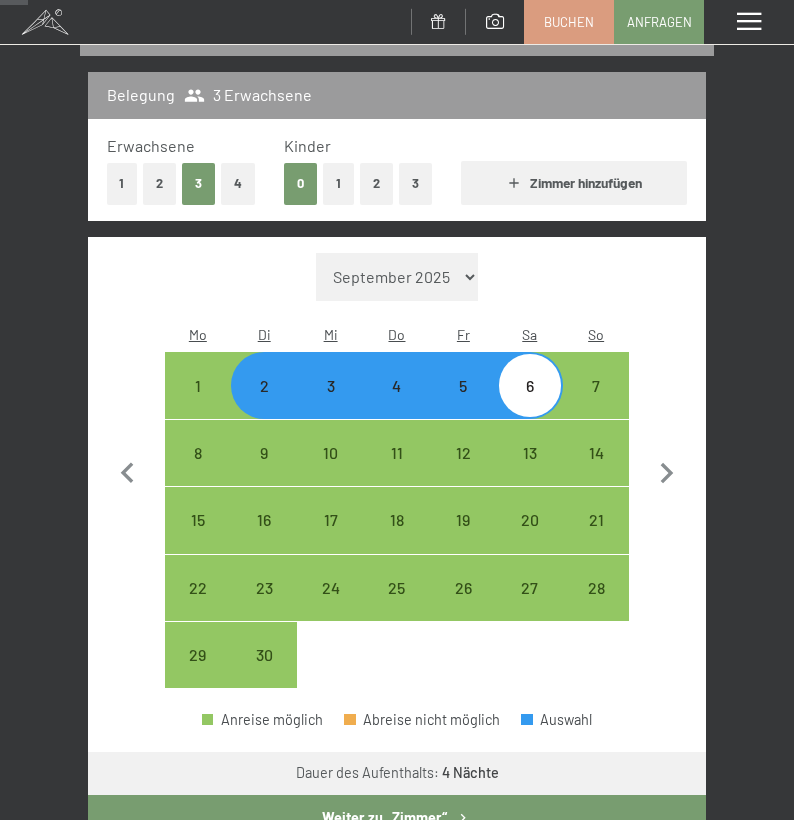 click on "1" at bounding box center [338, 183] 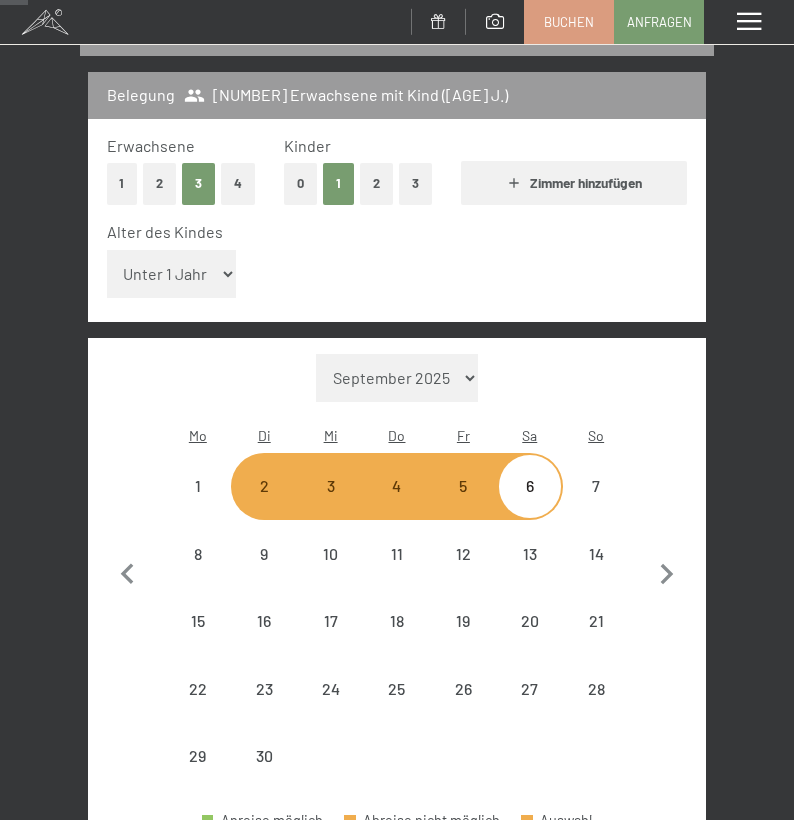 select on "2025-09-01" 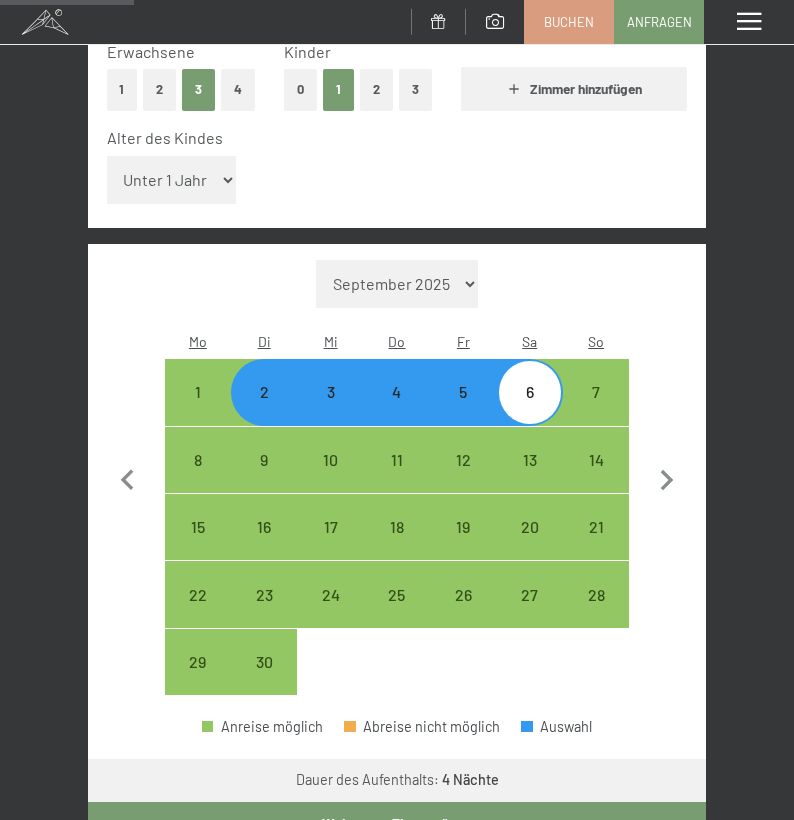 scroll, scrollTop: 339, scrollLeft: 0, axis: vertical 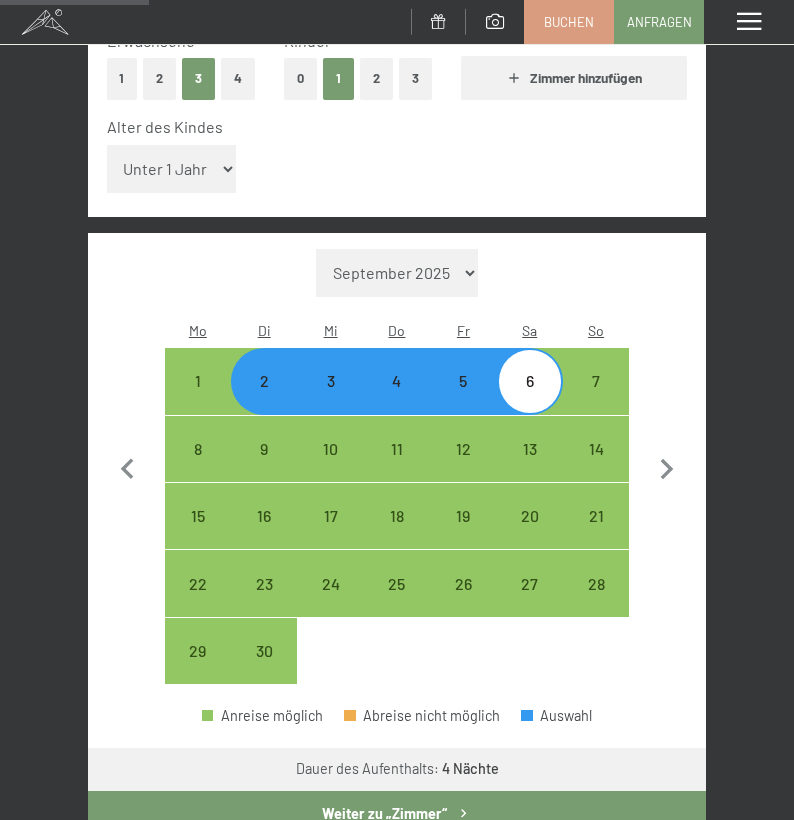 click on "Weiter zu „Zimmer“" at bounding box center [397, 814] 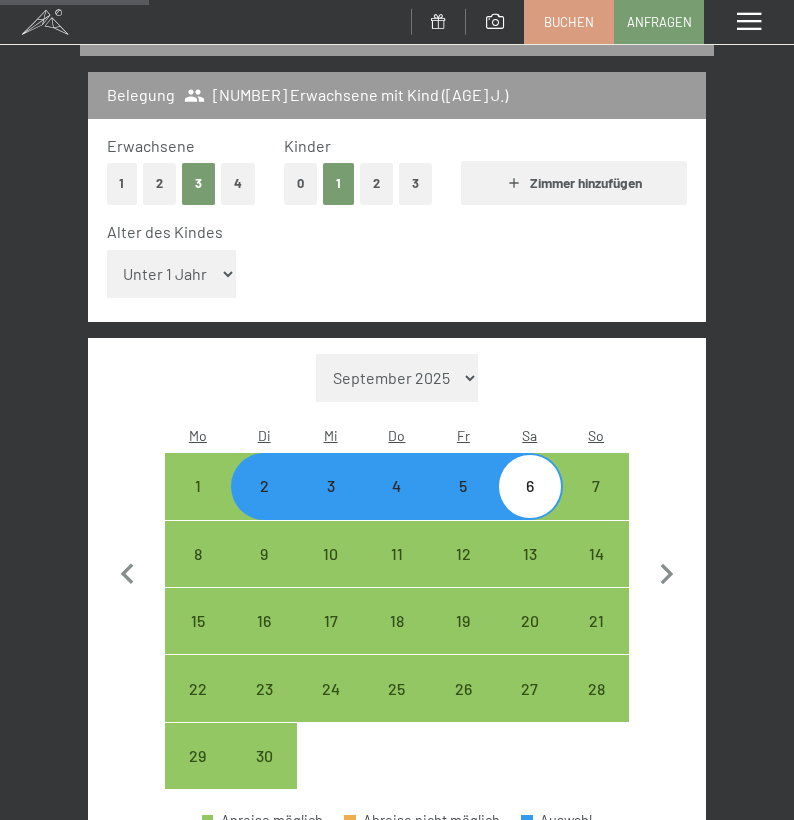 select on "2025-09-01" 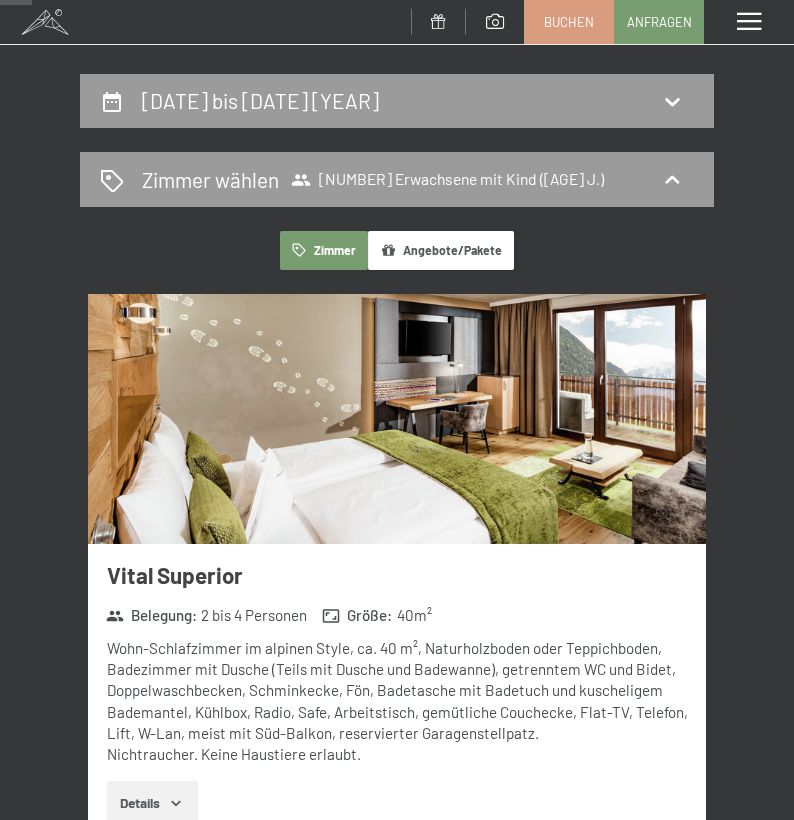 scroll, scrollTop: 153, scrollLeft: 0, axis: vertical 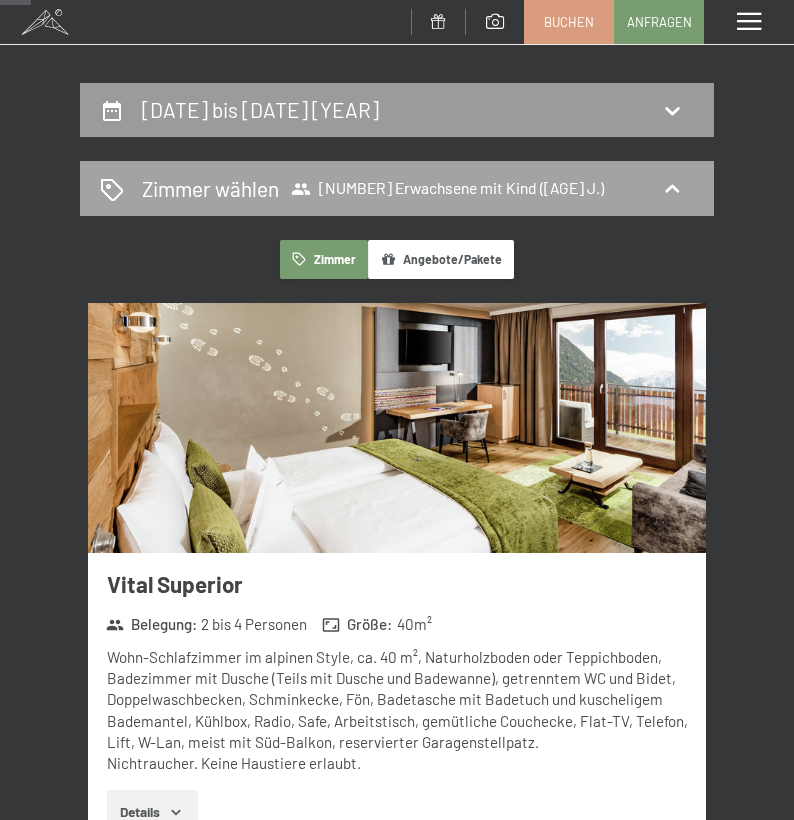 click on "[NUMBER] Erwachsene mit Kind ([AGE] J.)" at bounding box center (447, 189) 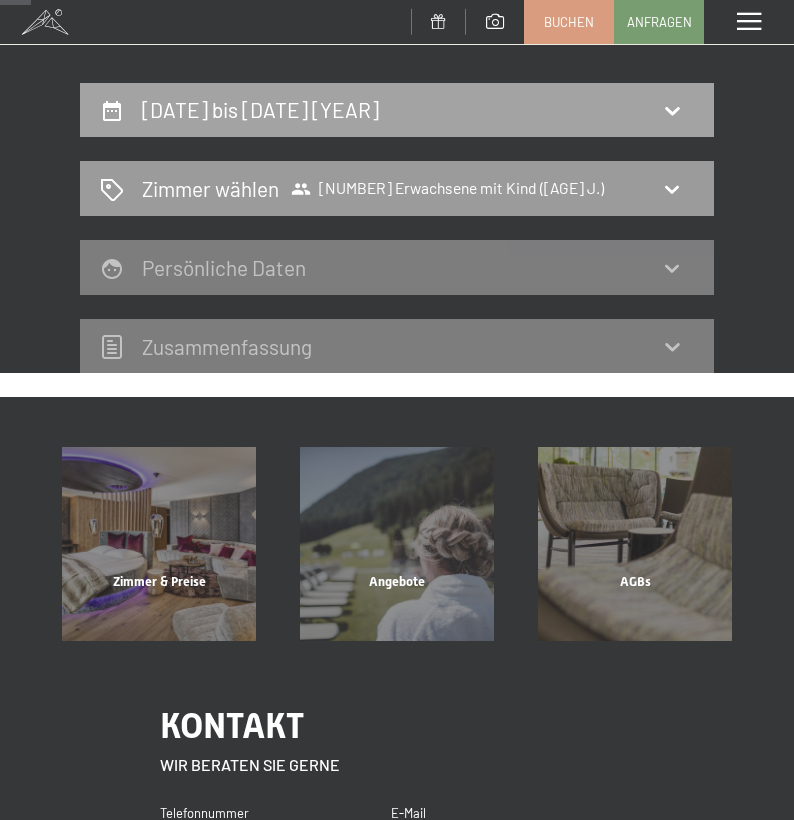 click on "[DATE] bis [DATE] [YEAR]" at bounding box center [260, 109] 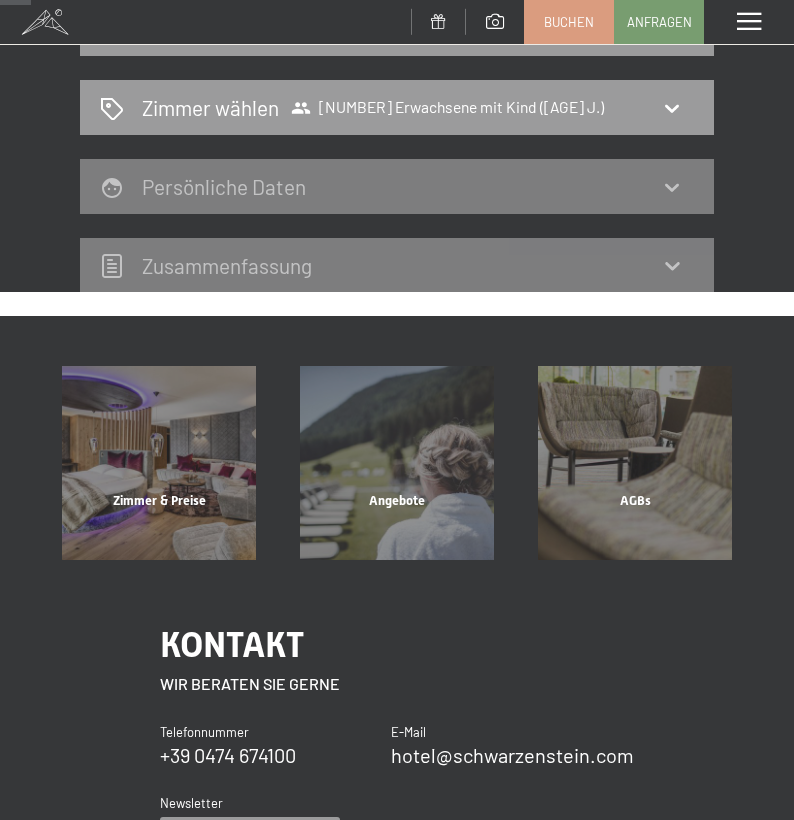select on "2025-09-01" 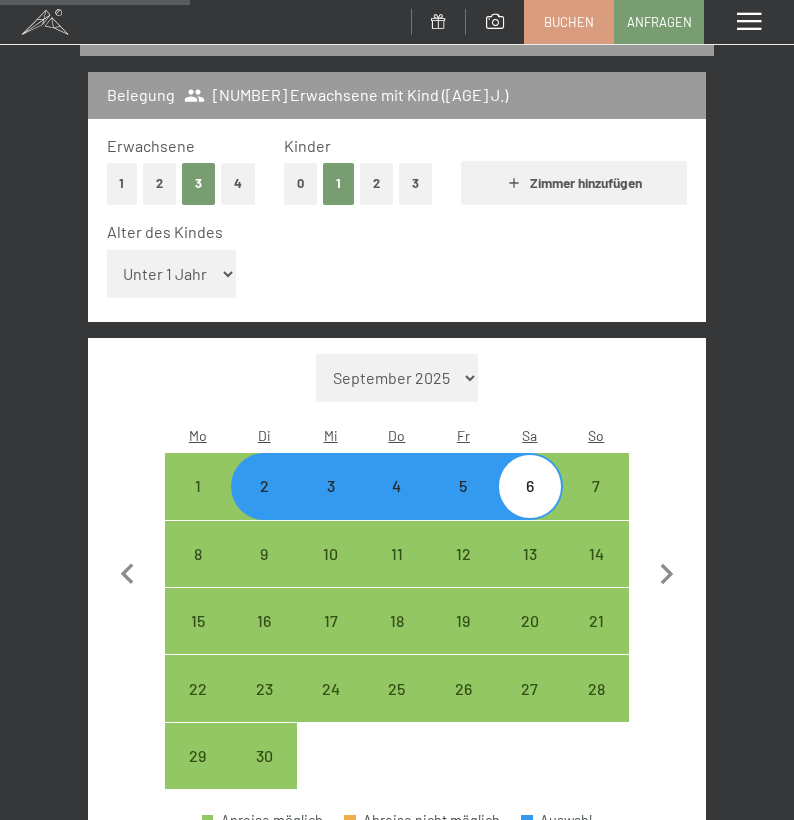 click on "1" at bounding box center [122, 183] 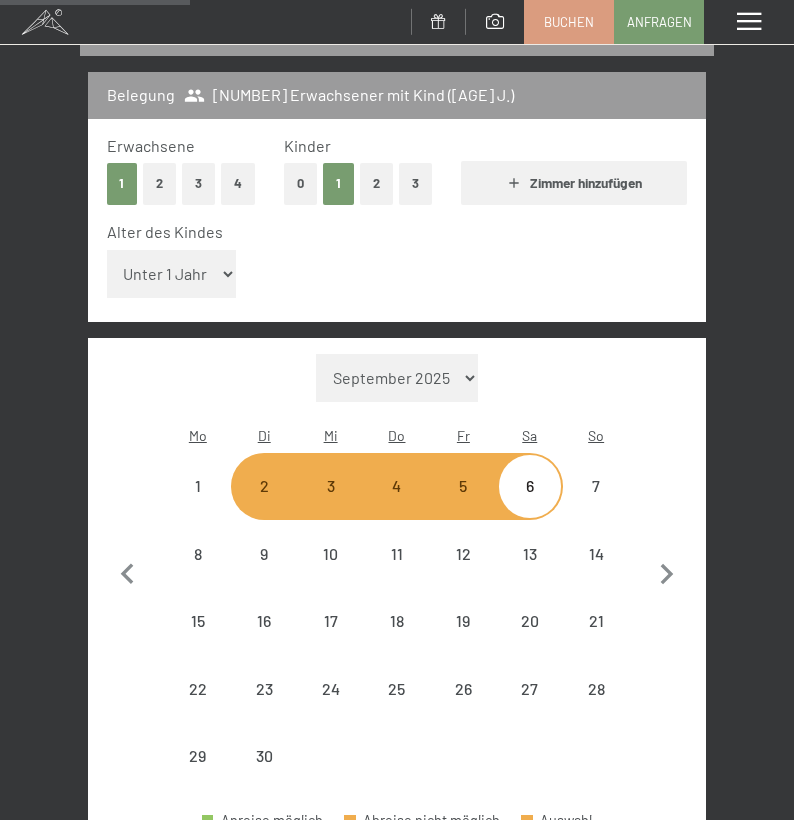 select on "2025-09-01" 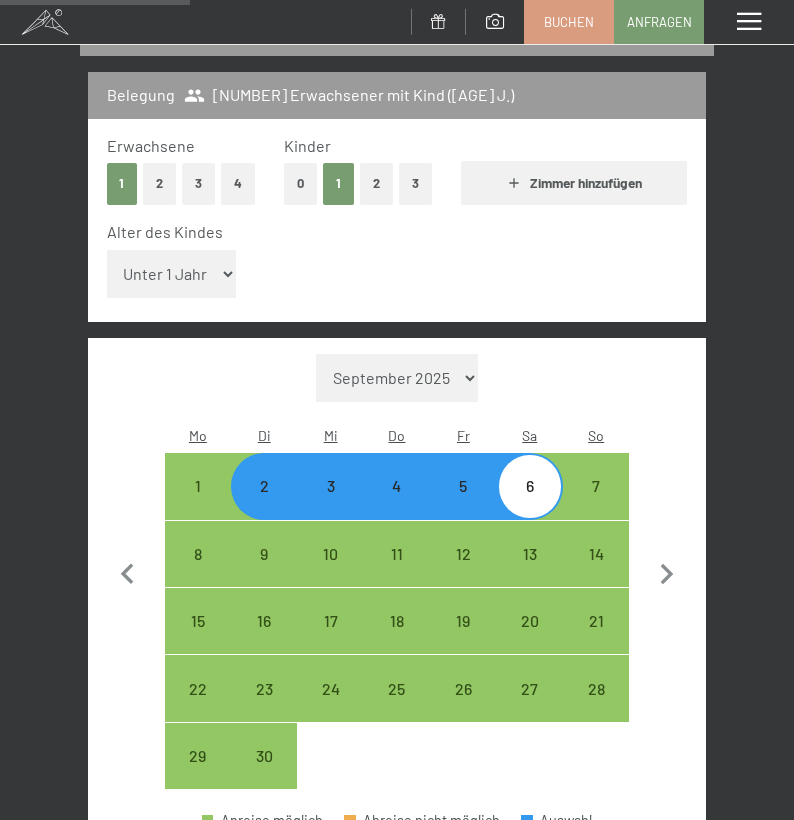 click on "3" at bounding box center (198, 183) 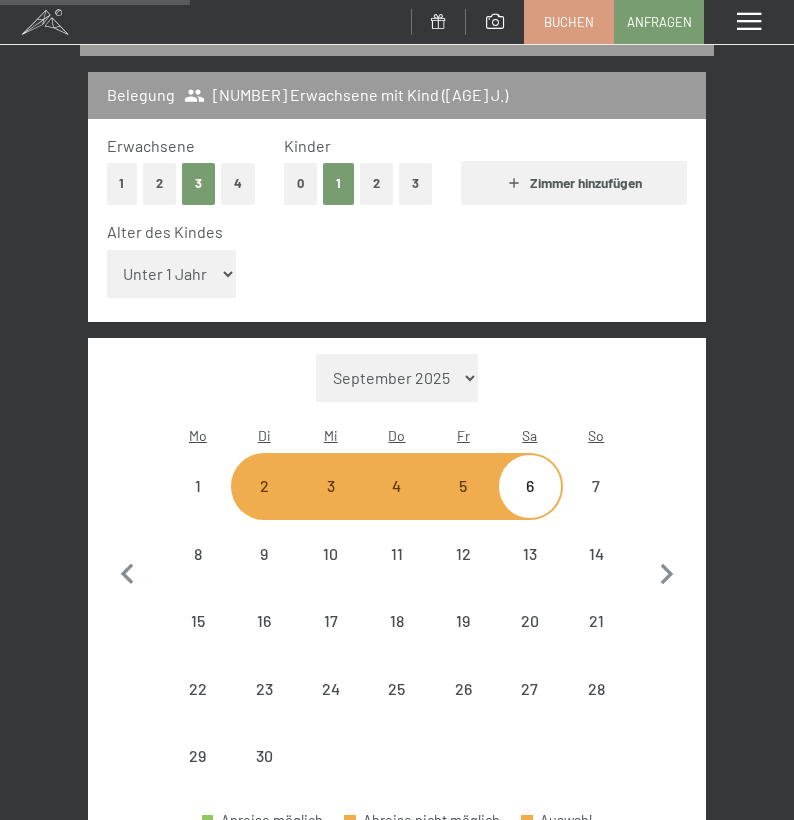 select on "2025-09-01" 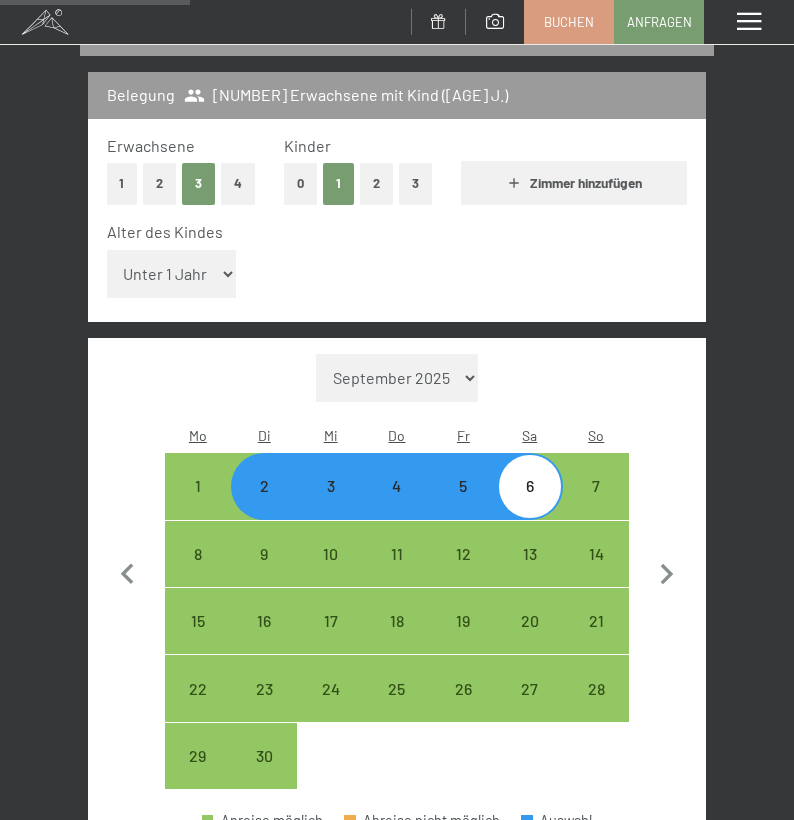 select on "15" 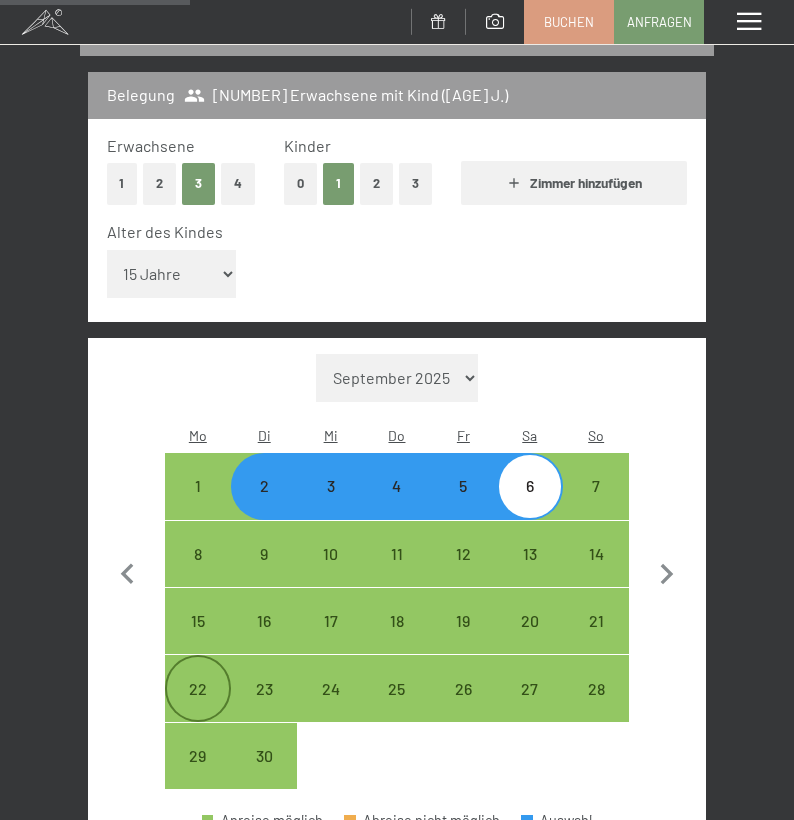 select on "2025-09-01" 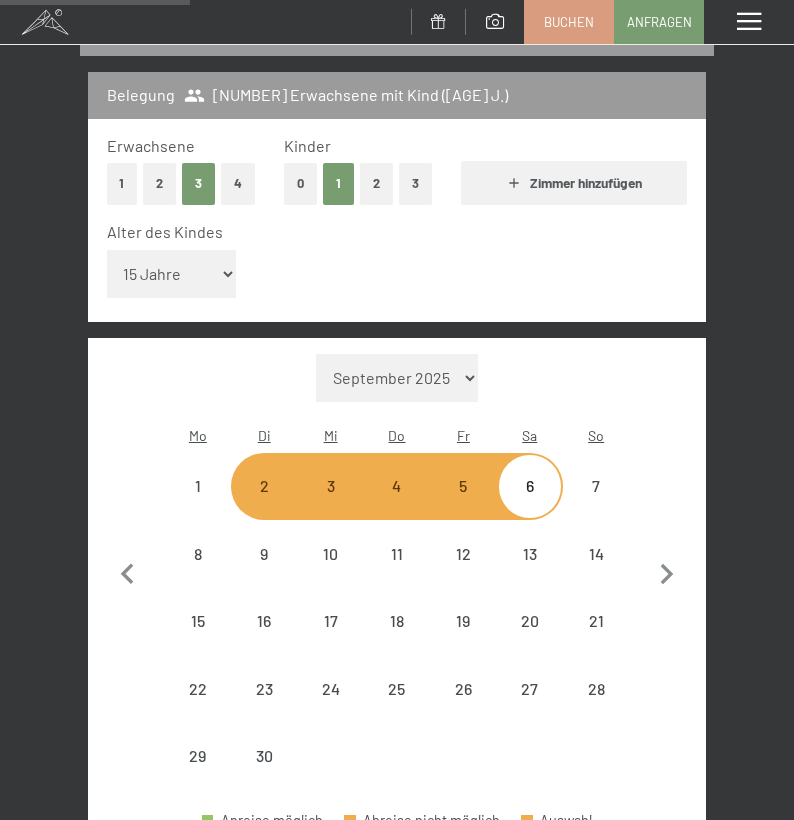 select on "2025-09-01" 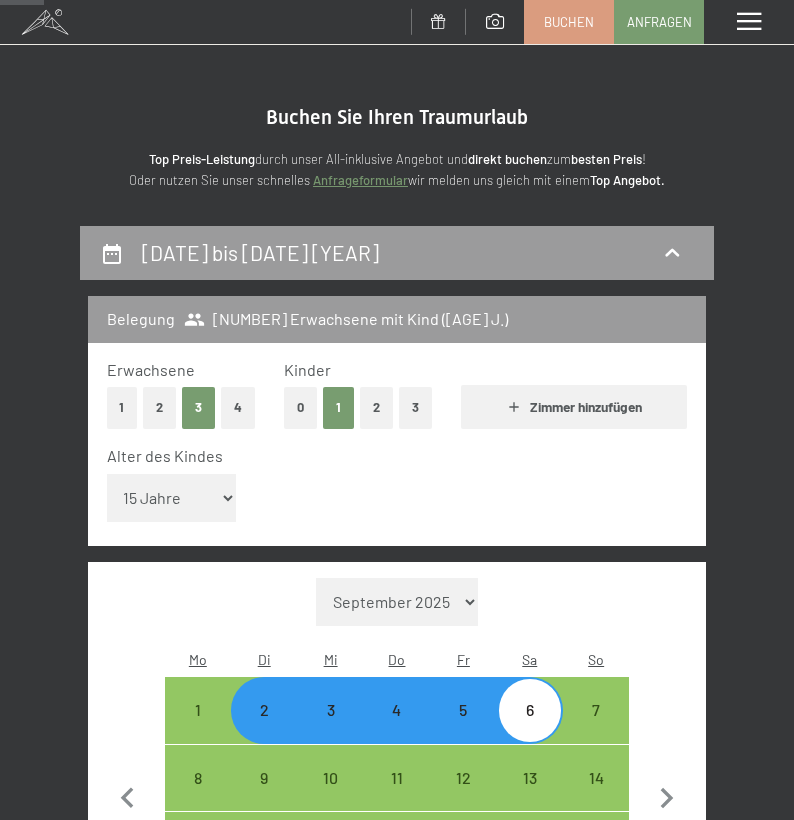 scroll, scrollTop: 0, scrollLeft: 0, axis: both 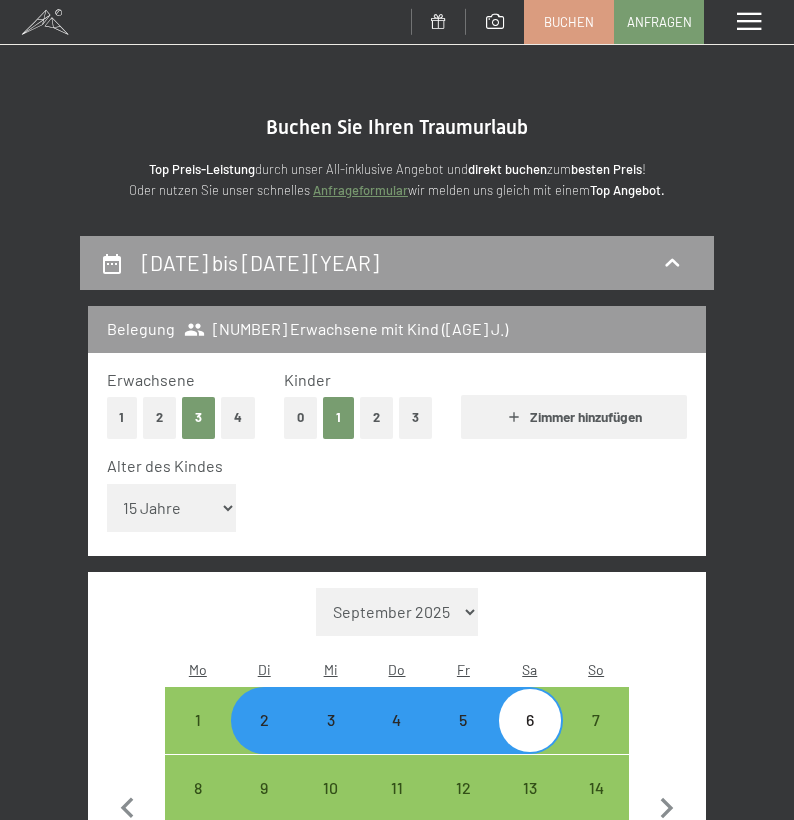 click on "Buchen Sie Ihren Traumurlaub             Top Preis-Leistung  durch unser All-inklusive Angebot und  direkt buchen  zum  besten Preis !  Oder nutzen Sie unser schnelles   Anfrageformular  wir melden uns gleich mit einem  Top Angebot.         Weiterlesen" at bounding box center (397, 158) 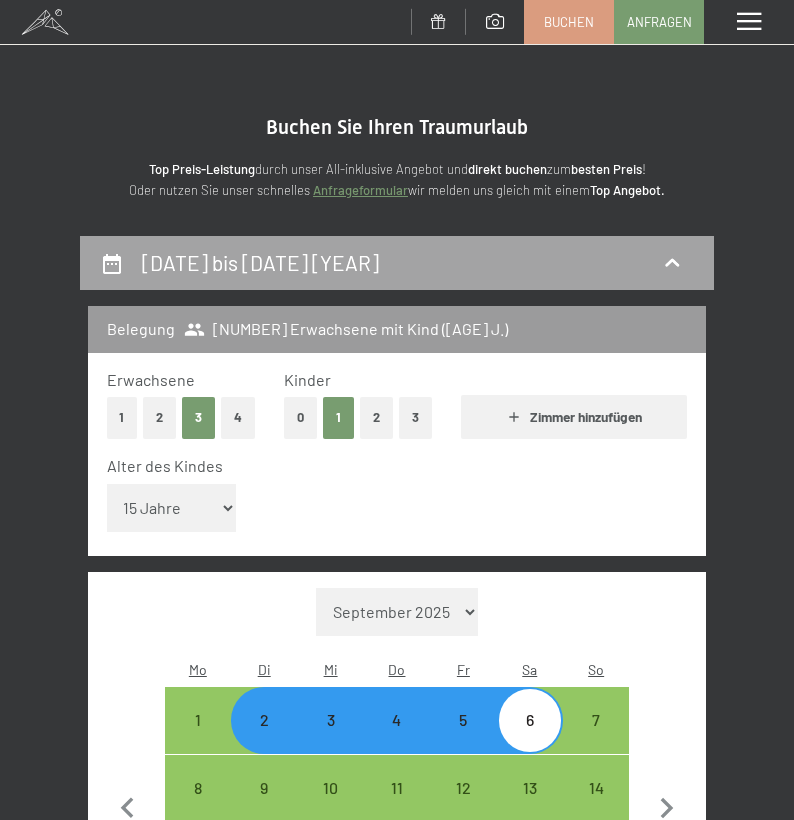 click on "[DATE] bis [DATE] [YEAR]" at bounding box center (397, 262) 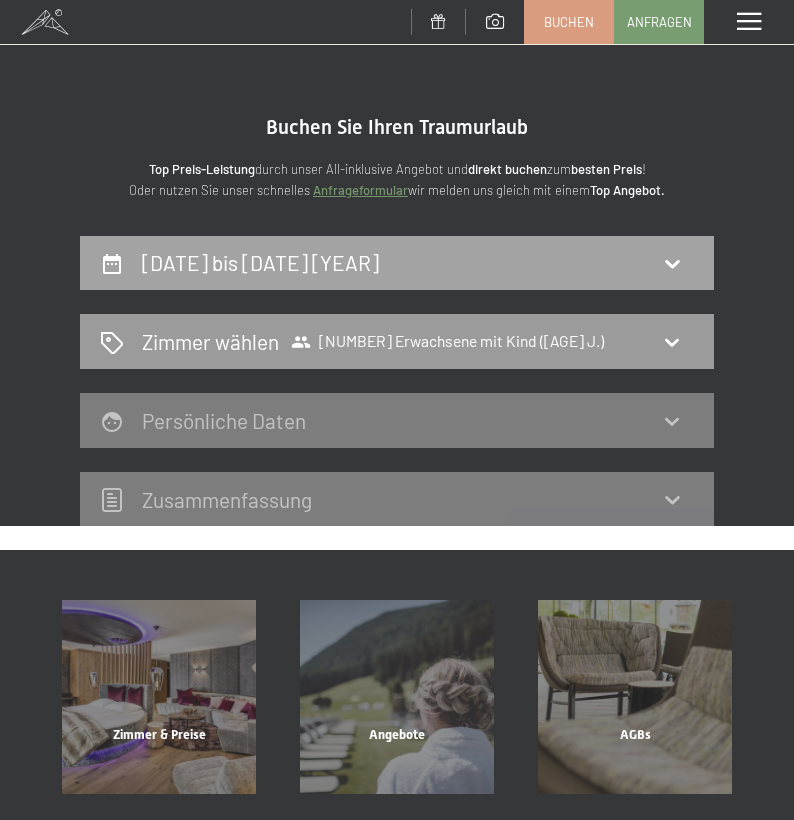 click on "[DATE] bis [DATE] [YEAR]" at bounding box center (397, 262) 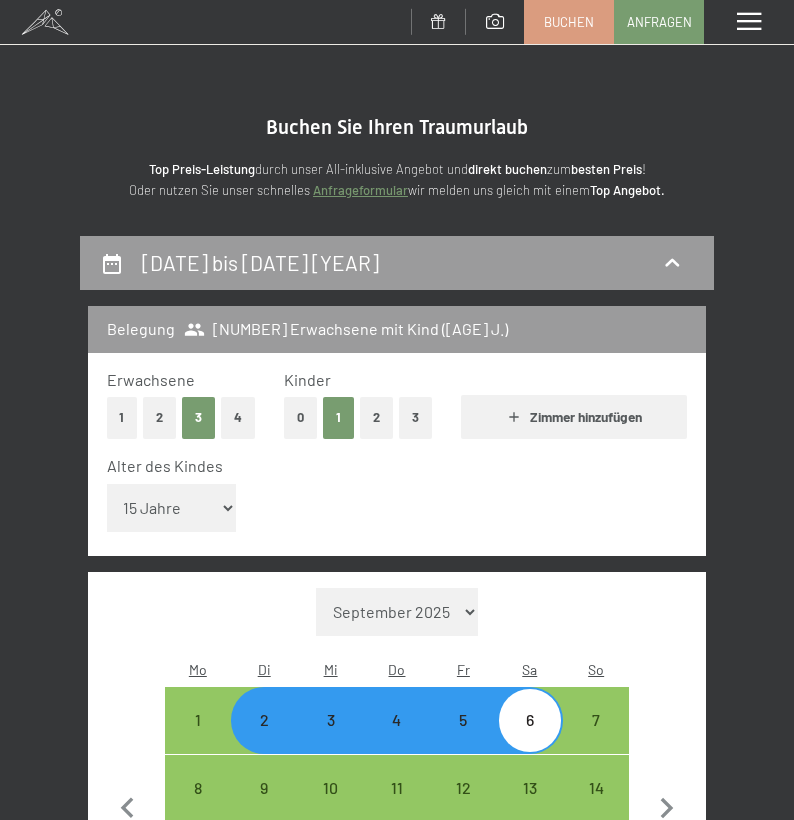 click on "[DATE] bis [DATE] [YEAR] Belegung [NUMBER] Erwachsene mit Kind ([AGE] J.) Erwachsene 1 2 3 4 Kinder 0 1 2 3 Zimmer hinzufügen Alter des Kindes Unter 1 Jahr 1 Jahr 2 Jahre 3 Jahre 4 Jahre 5 Jahre 6 Jahre 7 Jahre 8 Jahre 9 Jahre 10 Jahre 11 Jahre 12 Jahre 13 Jahre 14 Jahre 15 Jahre 16 Jahre 17 Jahre Monat/Jahr August 2025 September 2025 Oktober 2025 November 2025 Dezember 2025 Januar 2026 Februar 2026 März 2026 April 2026 Mai 2026 Juni 2026 Juli 2026 August 2026 September 2026 Oktober 2026 November 2026 Dezember 2026 Januar 2027 Februar 2027 März 2027 April 2027 Mai 2027 Juni 2027 Juli 2027 August 2027 Mo Di Mi Do Fr Sa So 1 2 3 4 5 6 7 8 9 10 11 12 13 14 15 16 17 18 19 20 21 22 23 24 25 26 27 28 29 30 Anreise möglich Abreise nicht möglich Auswahl Dauer des Aufenthalts: 4 Nächte Weiter zu „Zimmer“" at bounding box center (397, 706) 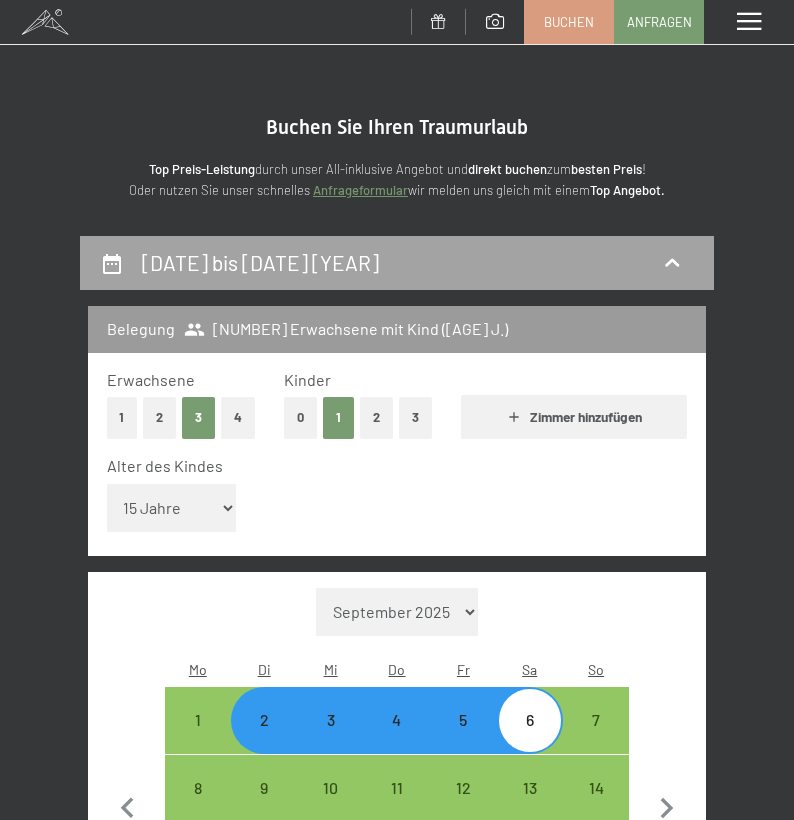 click on "[DATE] bis [DATE] [YEAR]" at bounding box center [260, 262] 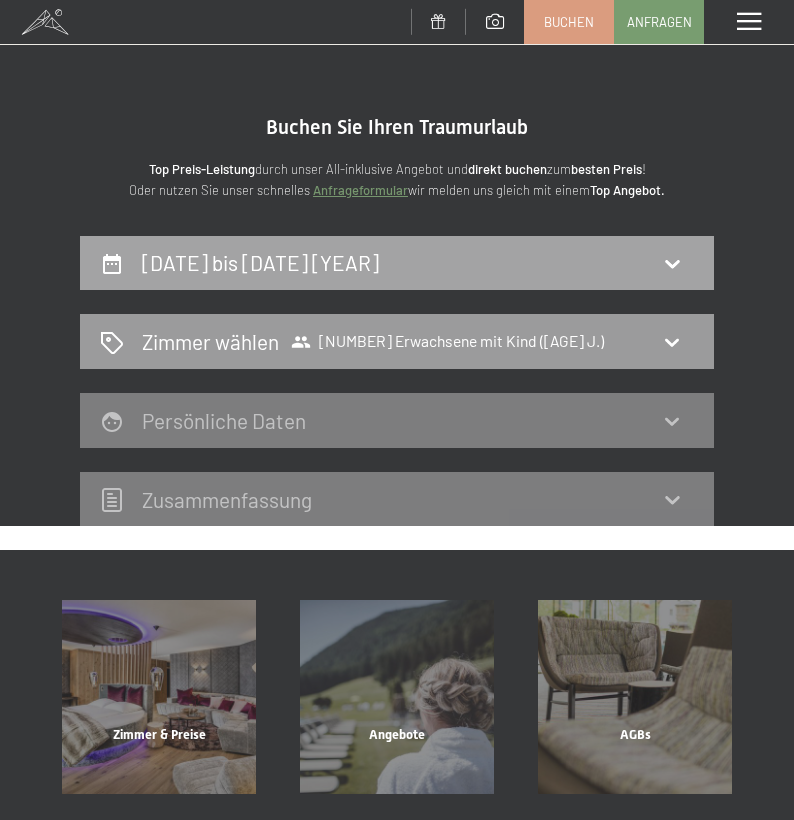 click on "[DATE] bis [DATE] [YEAR]" at bounding box center (260, 262) 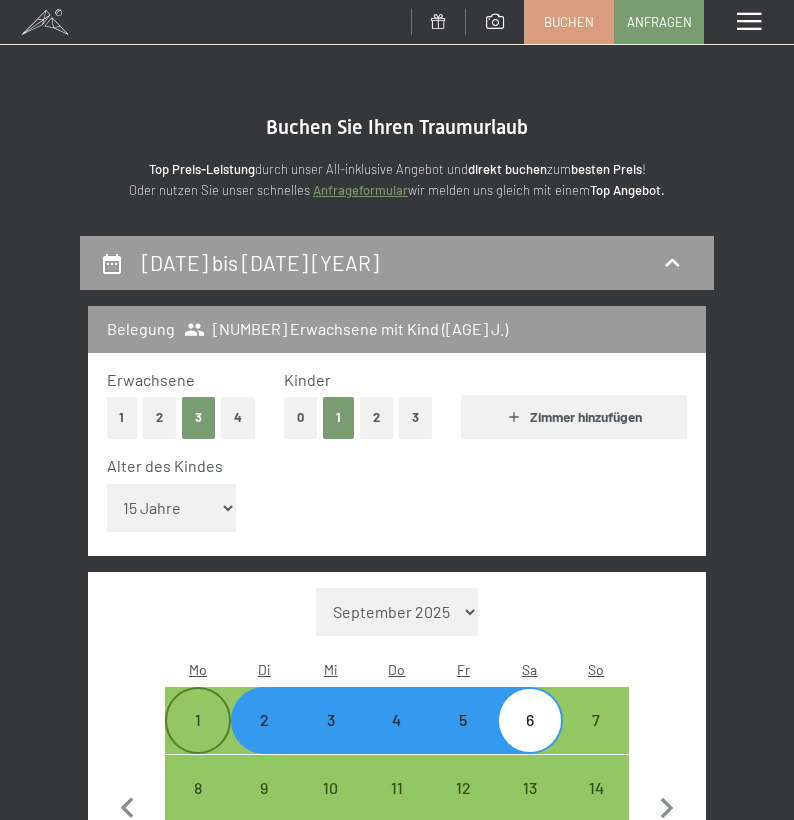 click on "1" at bounding box center (198, 743) 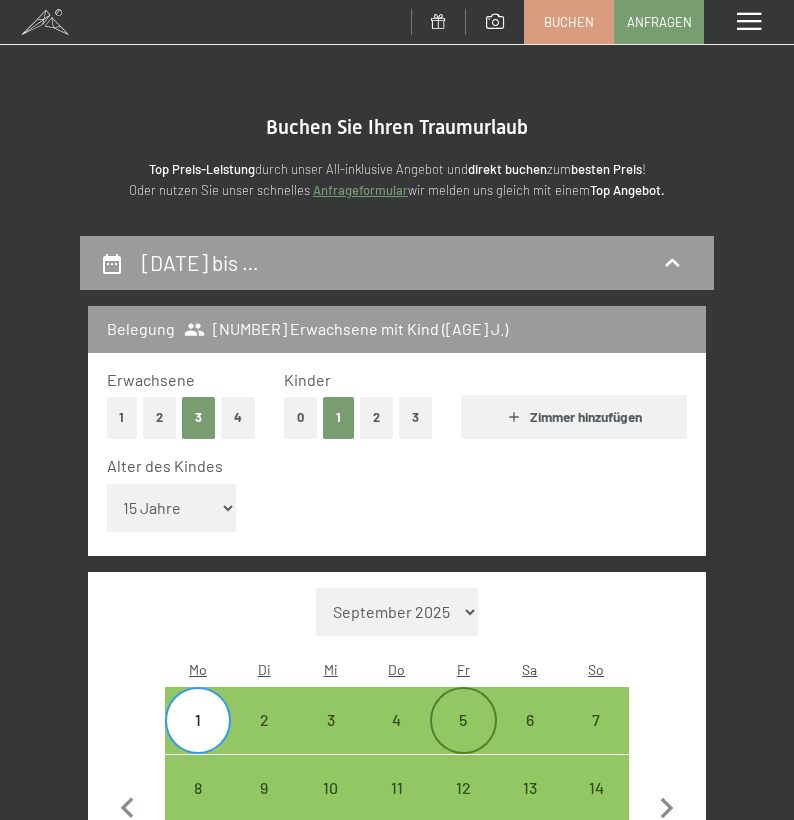 click on "5" at bounding box center [463, 720] 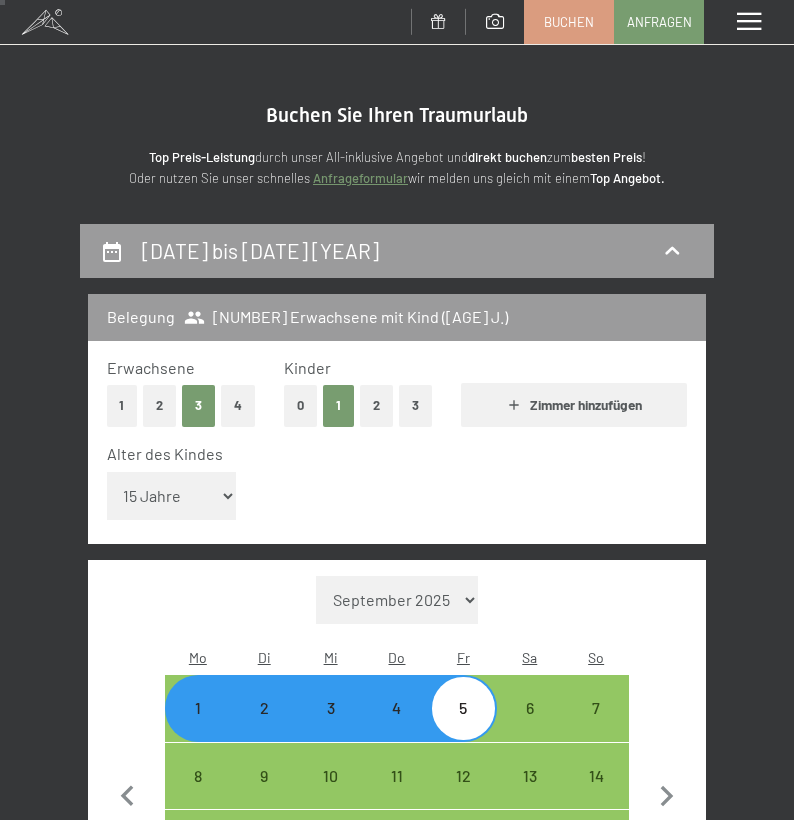 scroll, scrollTop: 457, scrollLeft: 0, axis: vertical 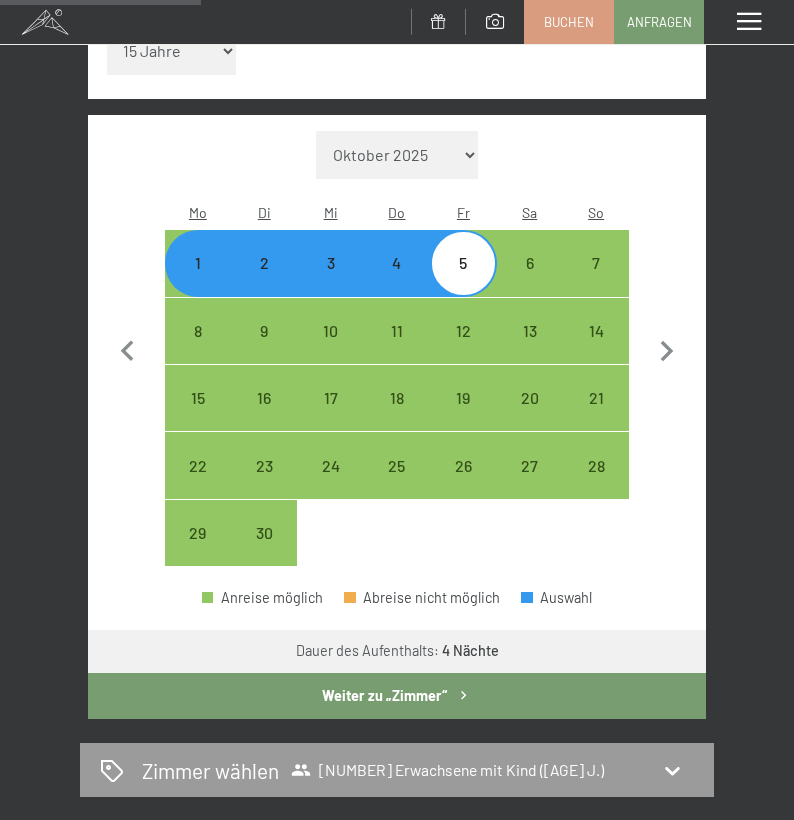 select on "2025-10-01" 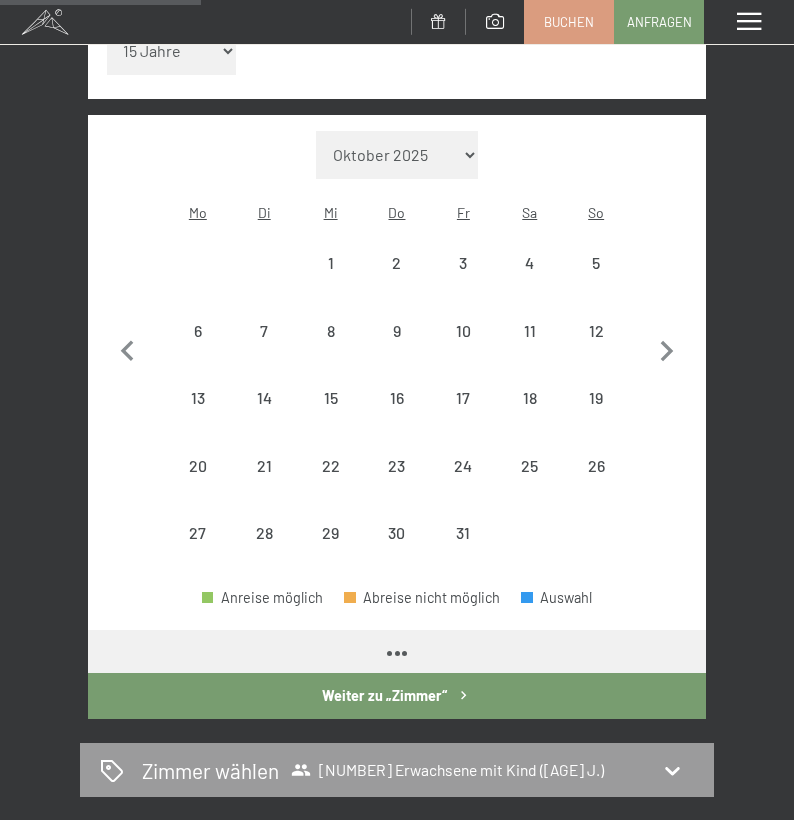 click 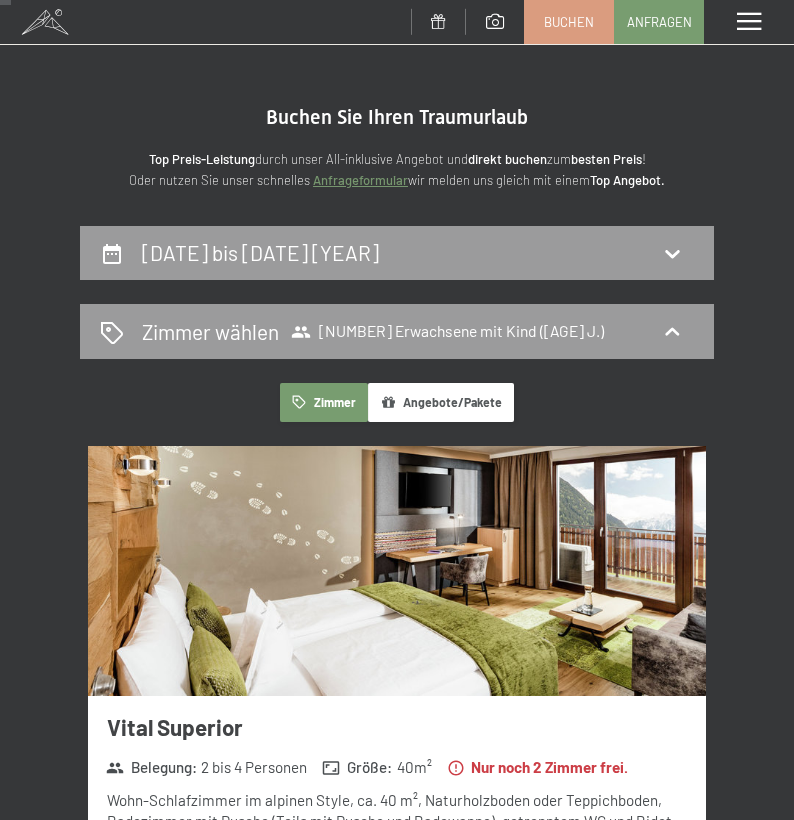 scroll, scrollTop: 0, scrollLeft: 0, axis: both 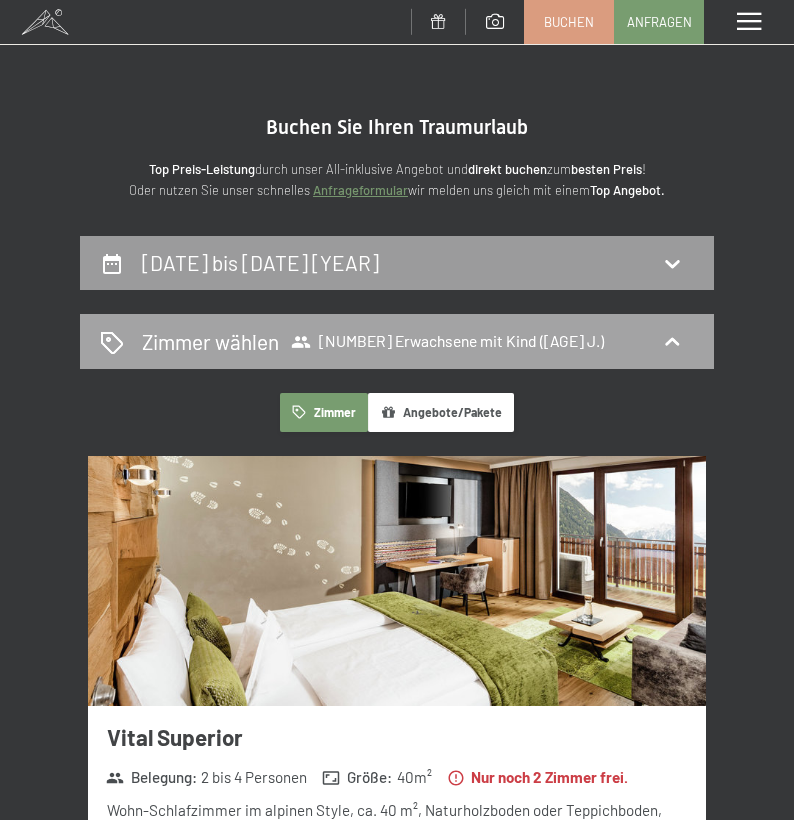 click on "Zimmer wählen [NUMBER] Erwachsene mit Kind ([AGE] J.)" at bounding box center [397, 341] 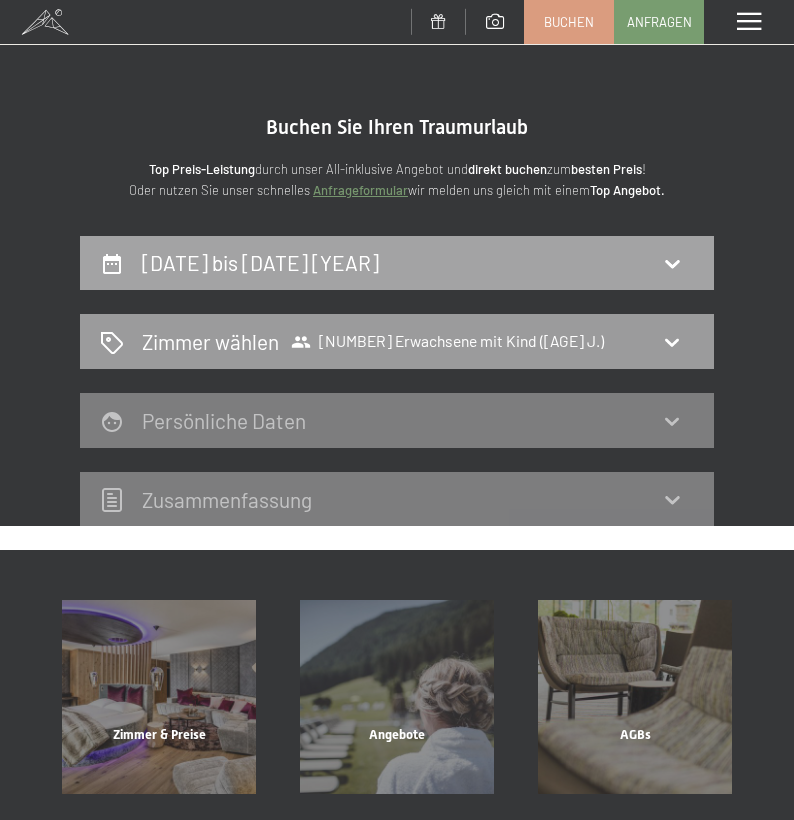 click on "[DATE] bis [DATE] [YEAR]" at bounding box center (397, 262) 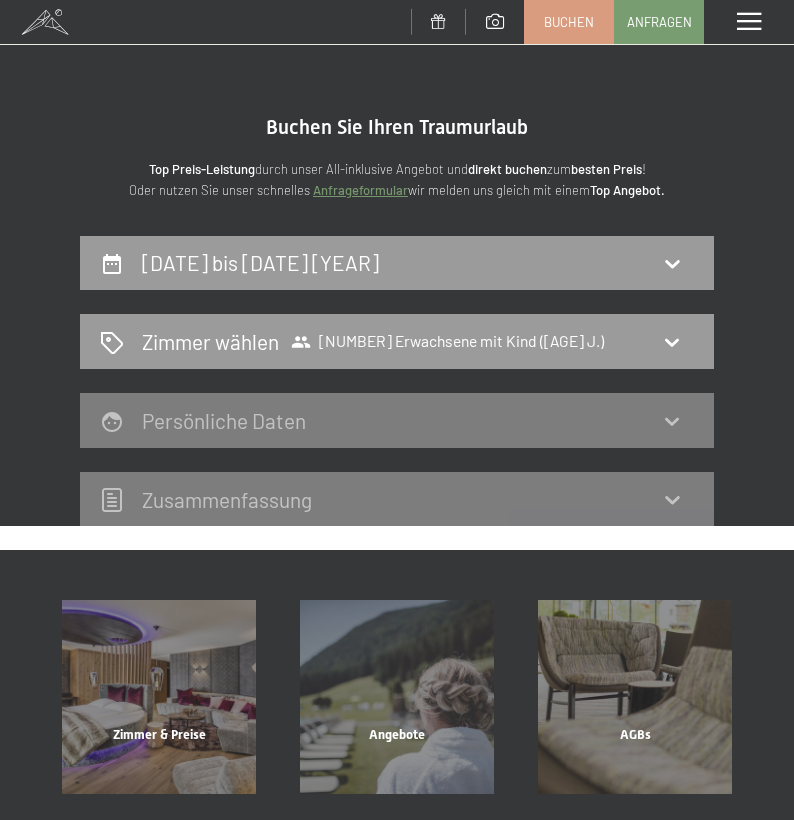 scroll, scrollTop: 234, scrollLeft: 0, axis: vertical 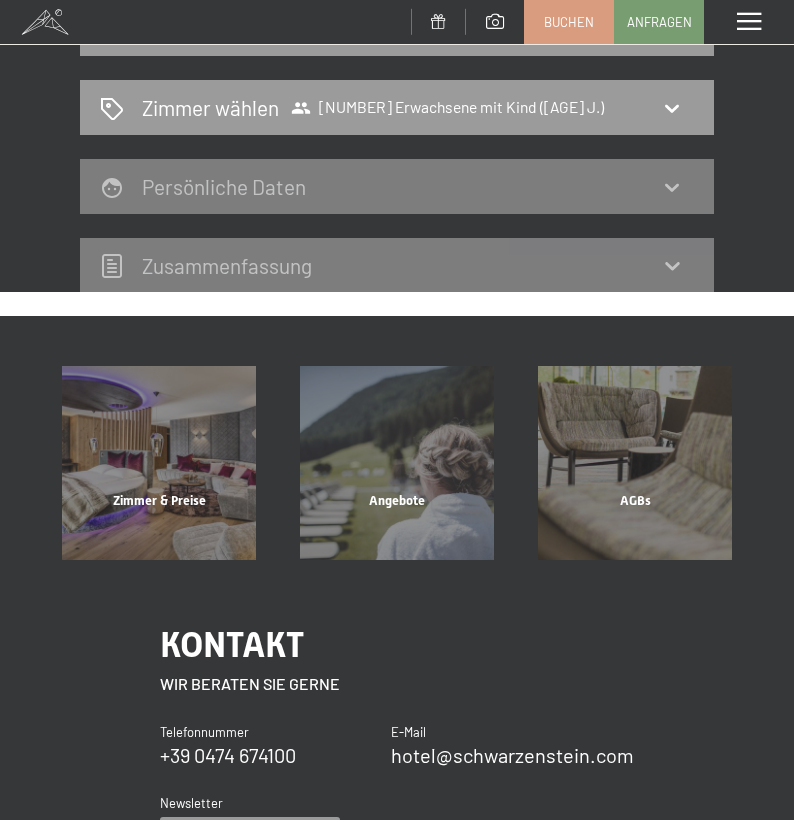 select on "15" 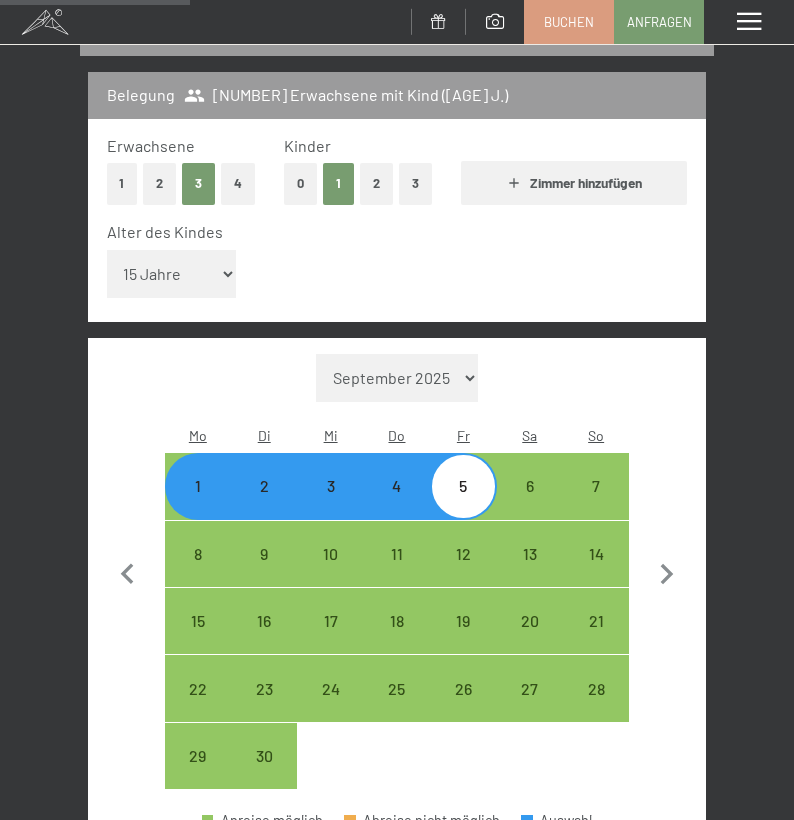 click on "1" at bounding box center [198, 509] 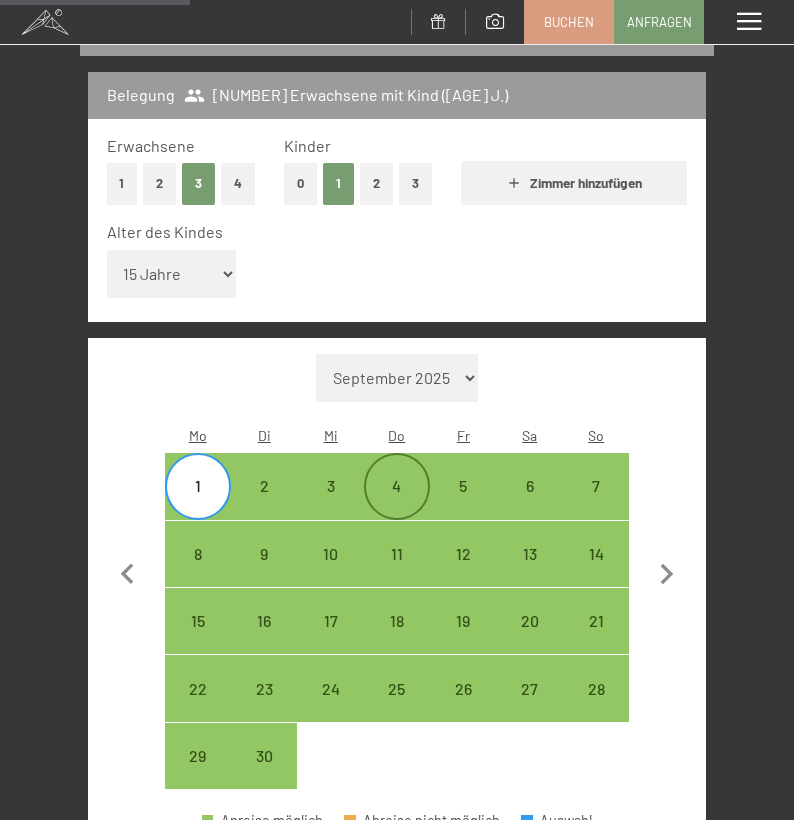 click on "4" at bounding box center (397, 509) 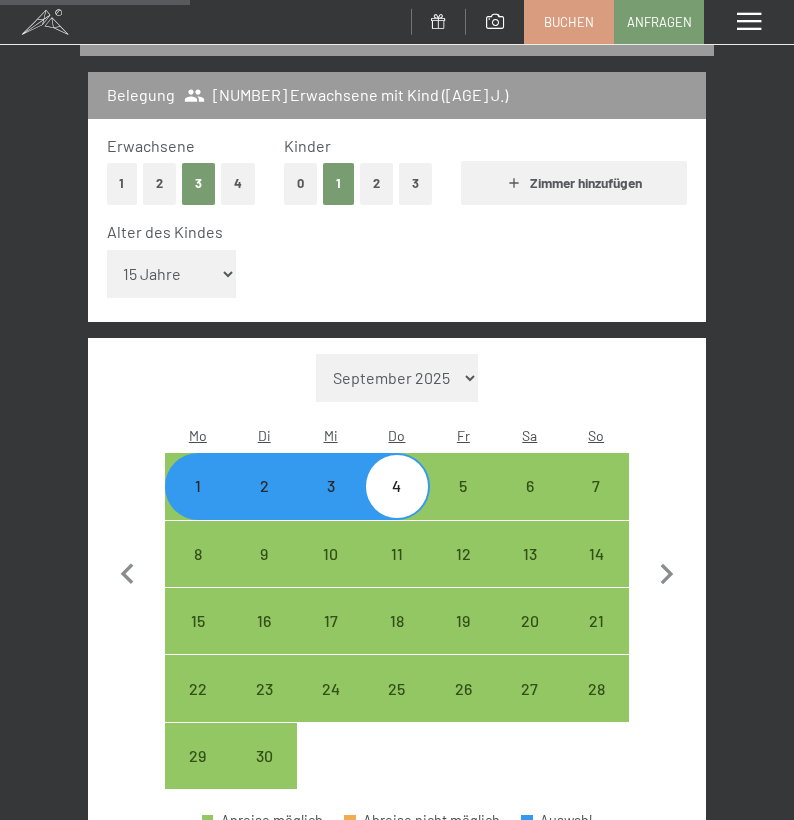 click at bounding box center [596, 756] 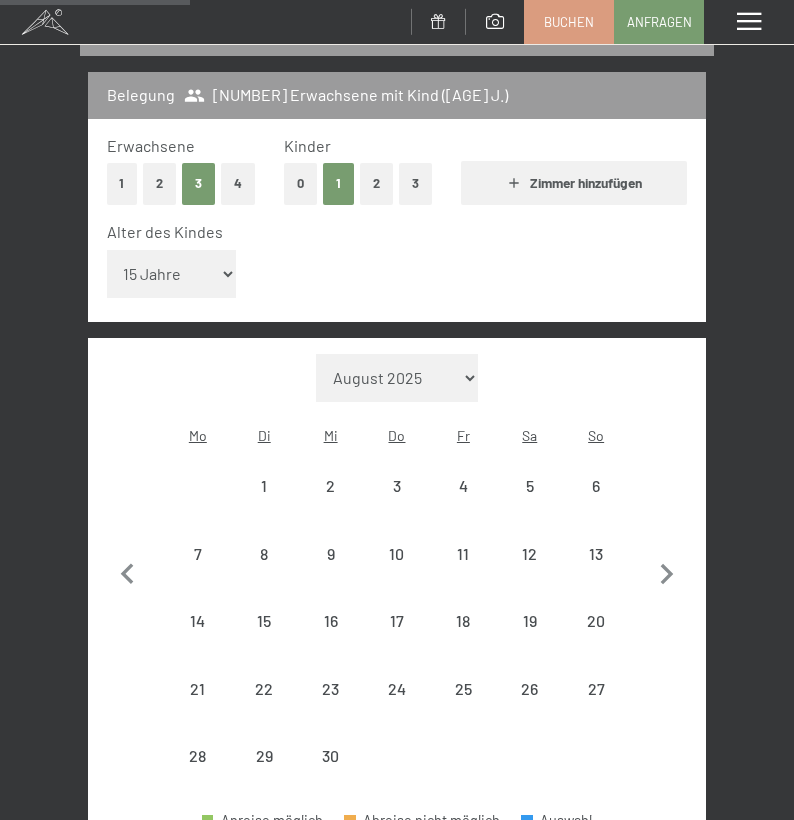 select on "[YEAR]-[MONTH]-[DATE]" 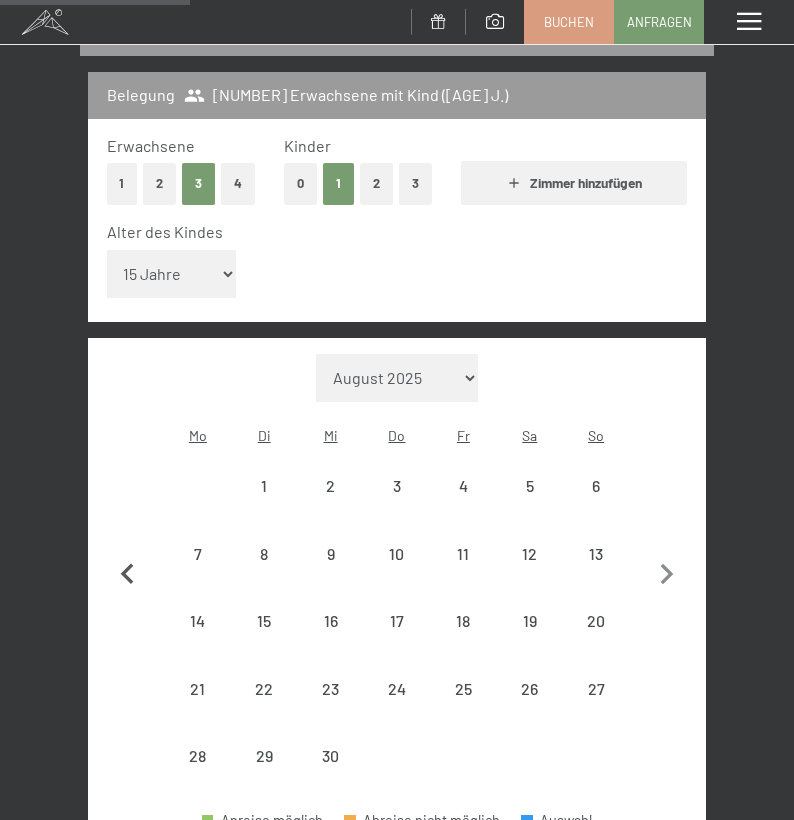 click 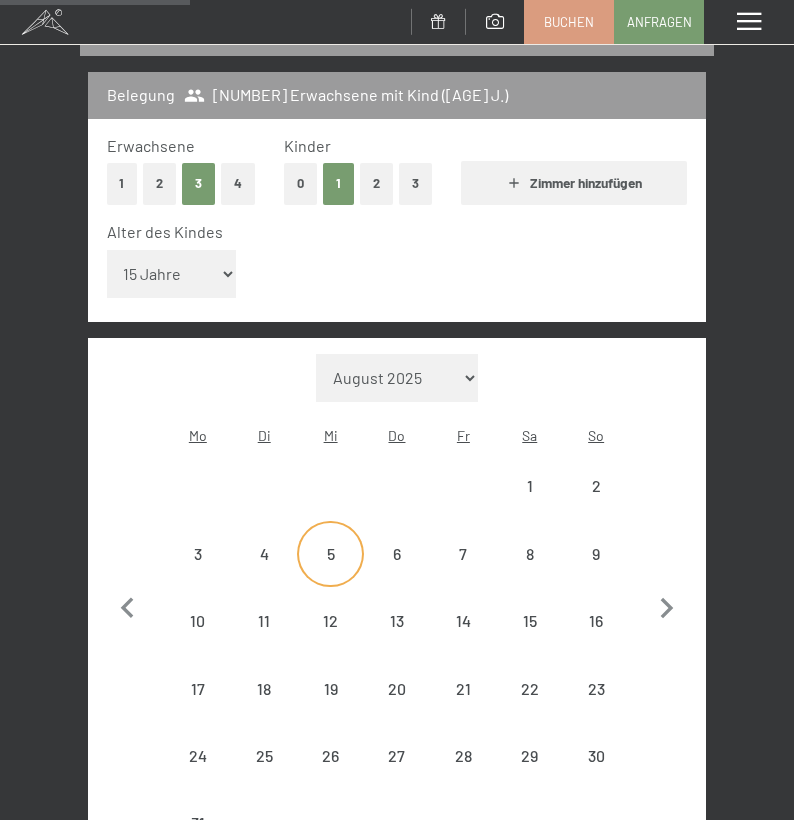 select on "[YEAR]-[MONTH]-[DATE]" 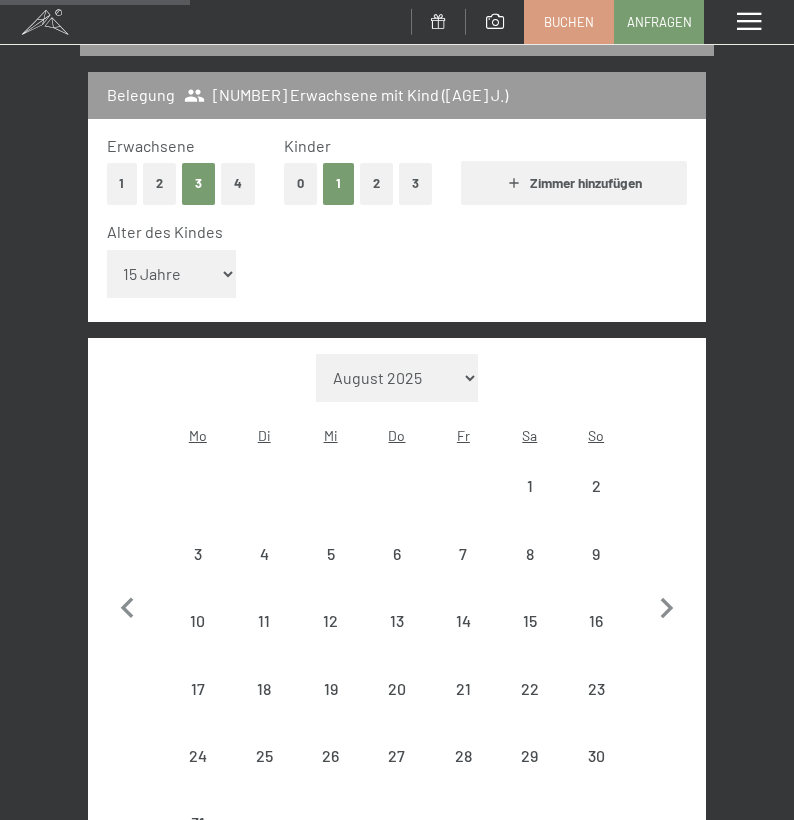 select on "2025-09-01" 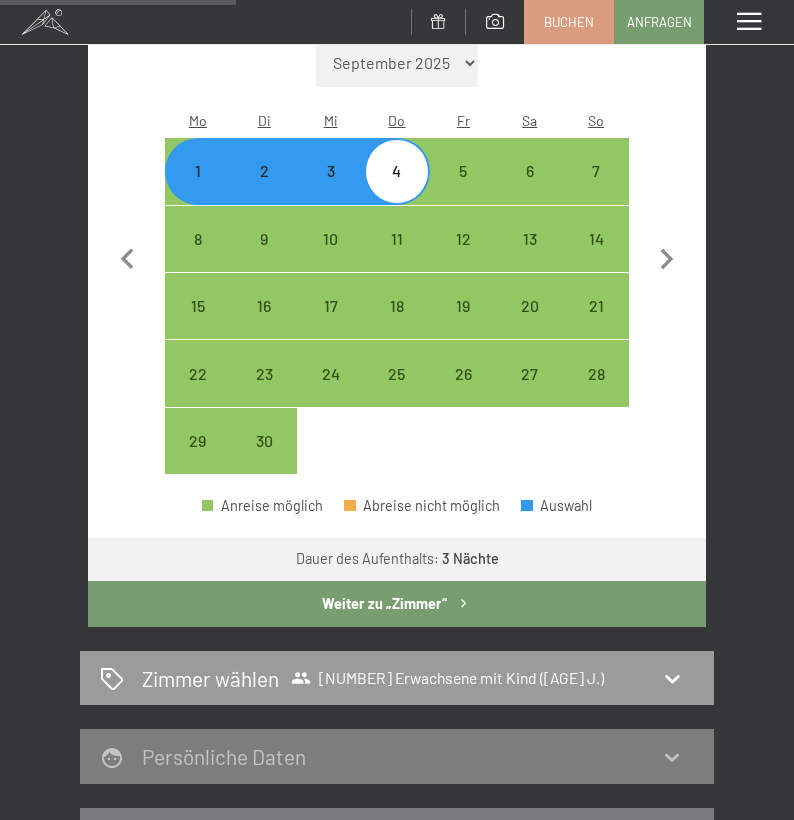 scroll, scrollTop: 553, scrollLeft: 0, axis: vertical 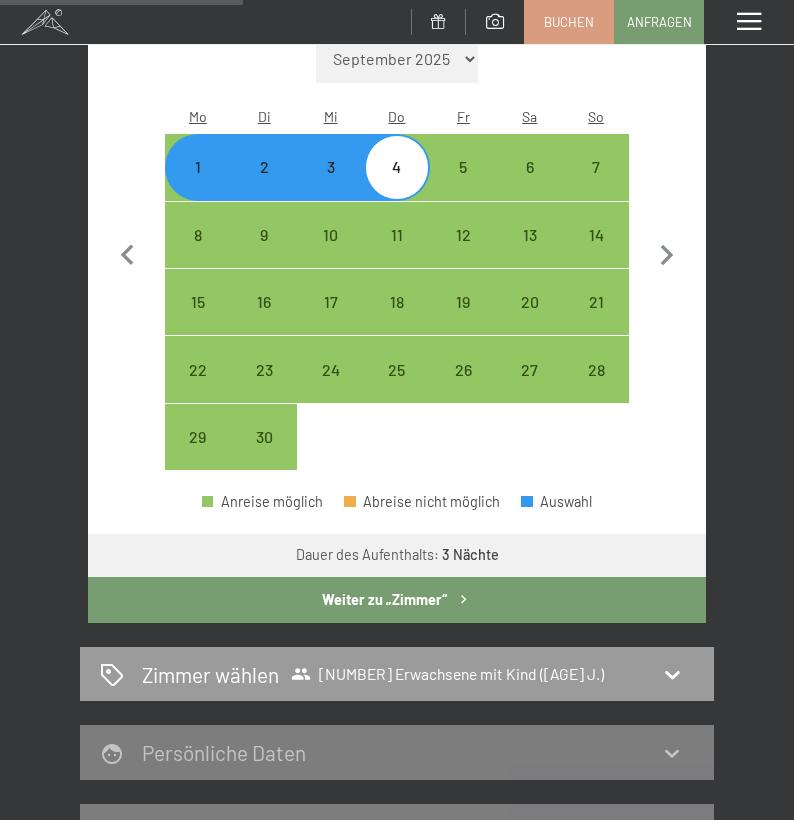click on "Weiter zu „Zimmer“" at bounding box center (397, 600) 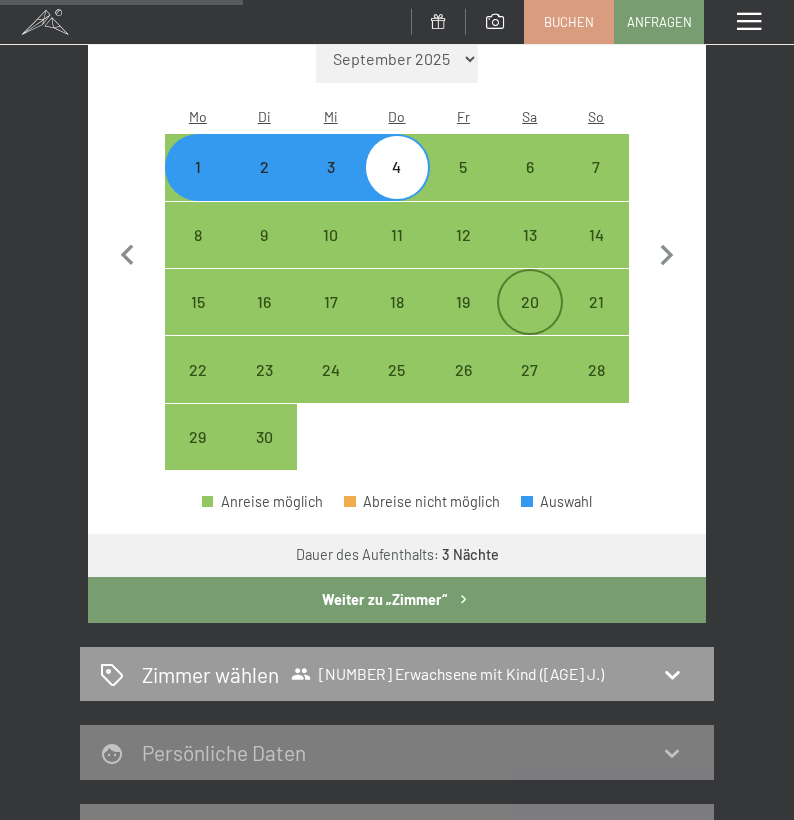 scroll, scrollTop: 234, scrollLeft: 0, axis: vertical 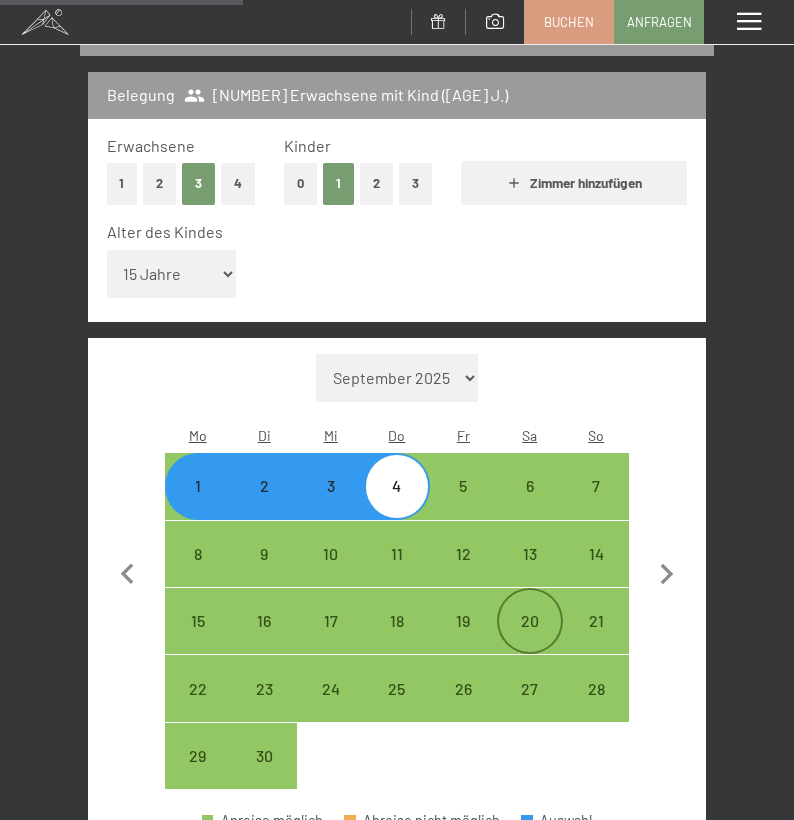 select on "2025-09-01" 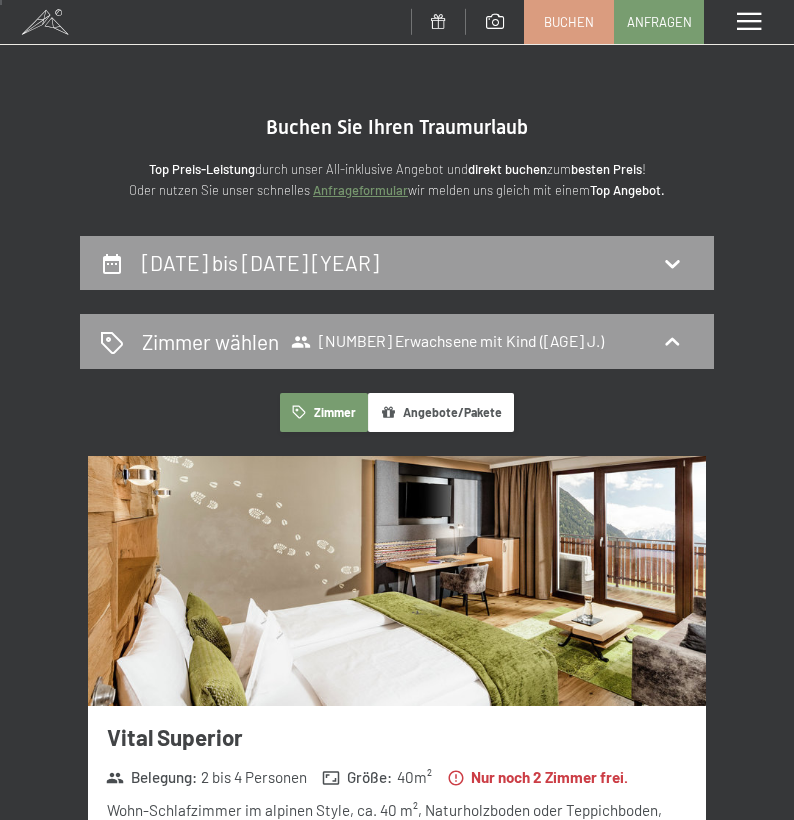 scroll, scrollTop: 0, scrollLeft: 0, axis: both 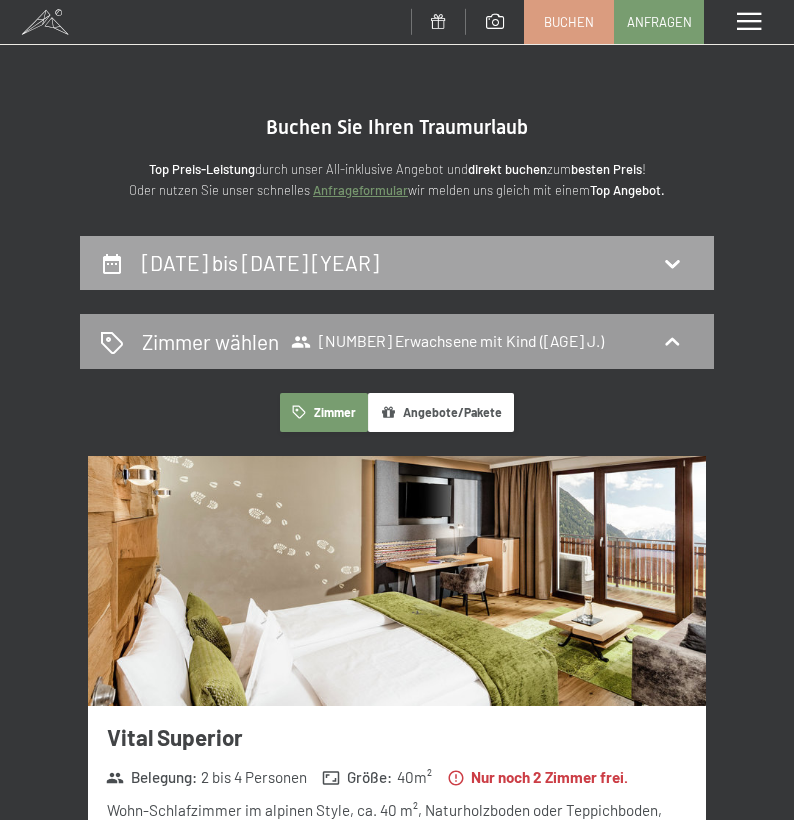 click on "[DATE] bis [DATE] [YEAR]" at bounding box center [397, 262] 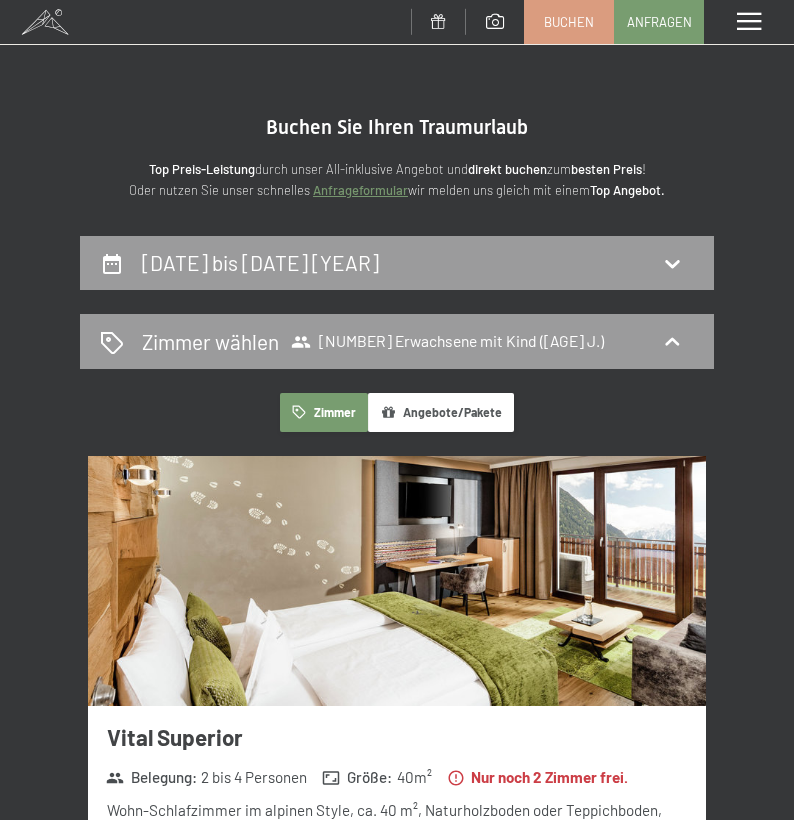 select on "15" 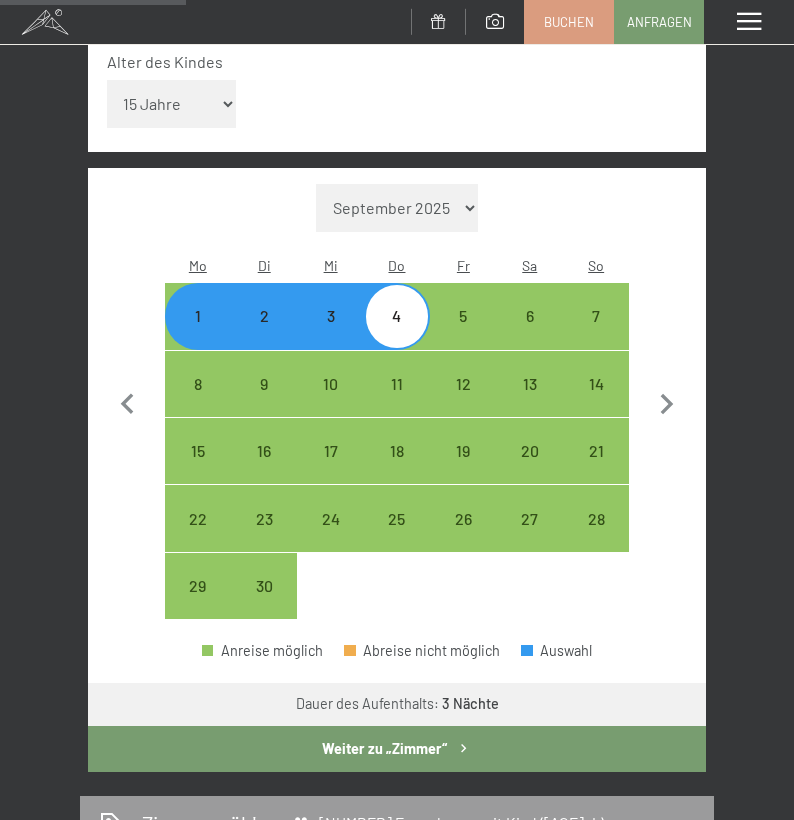 scroll, scrollTop: 395, scrollLeft: 0, axis: vertical 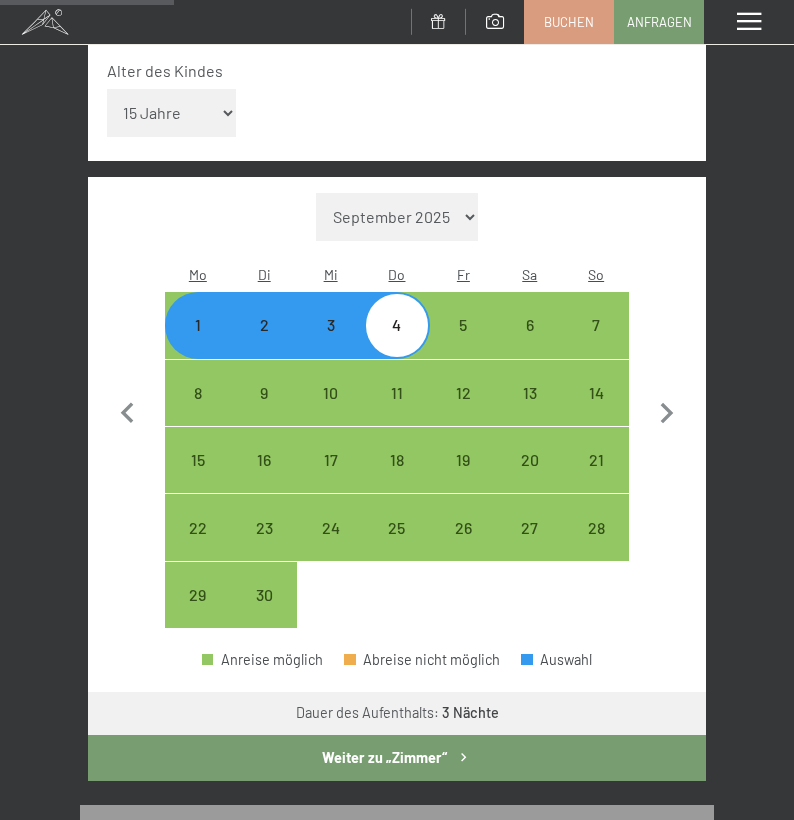 click on "Weiter zu „Zimmer“" at bounding box center (397, 758) 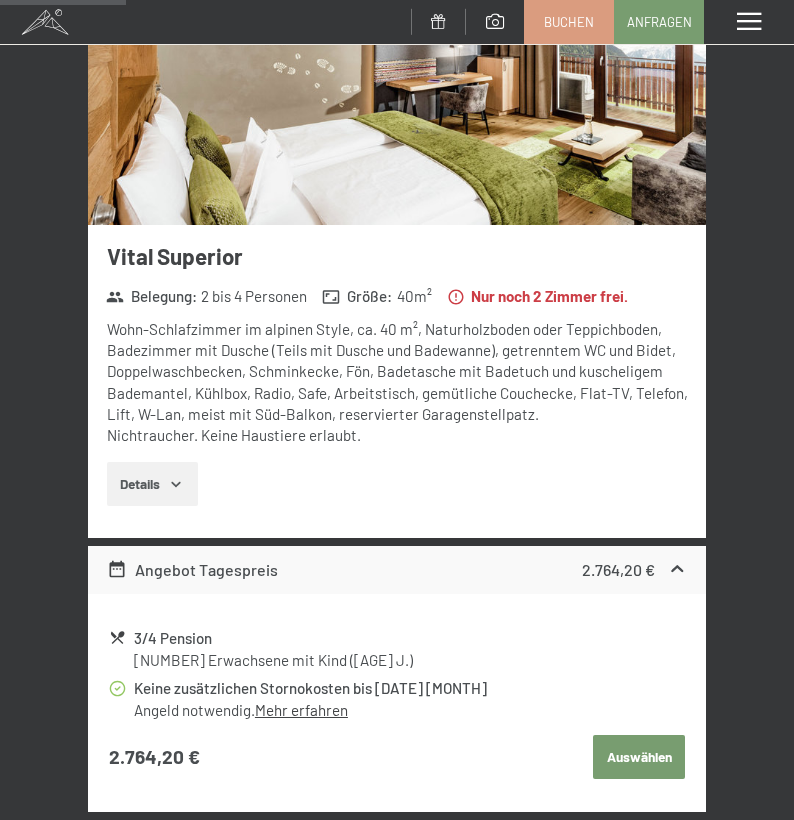 scroll, scrollTop: 509, scrollLeft: 0, axis: vertical 